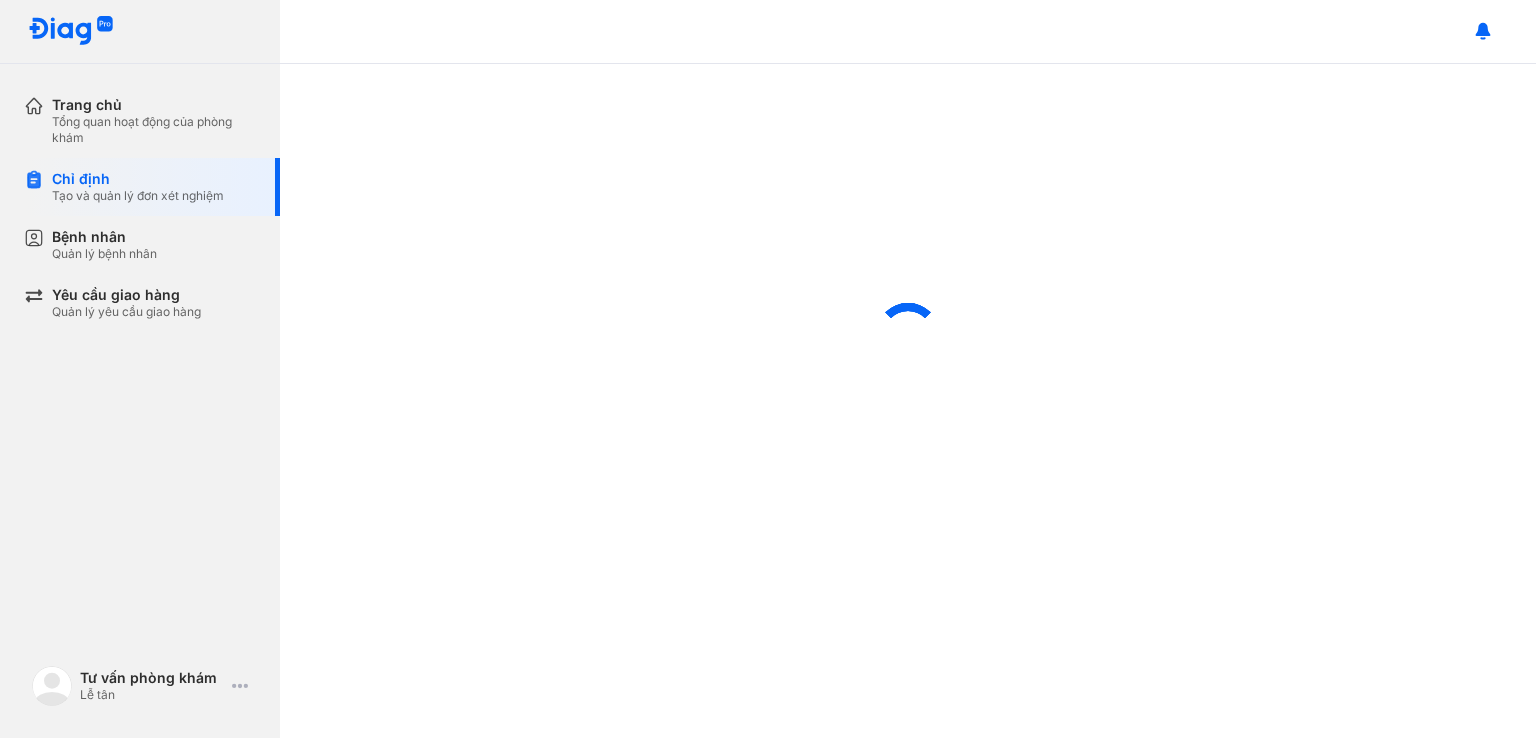 scroll, scrollTop: 0, scrollLeft: 0, axis: both 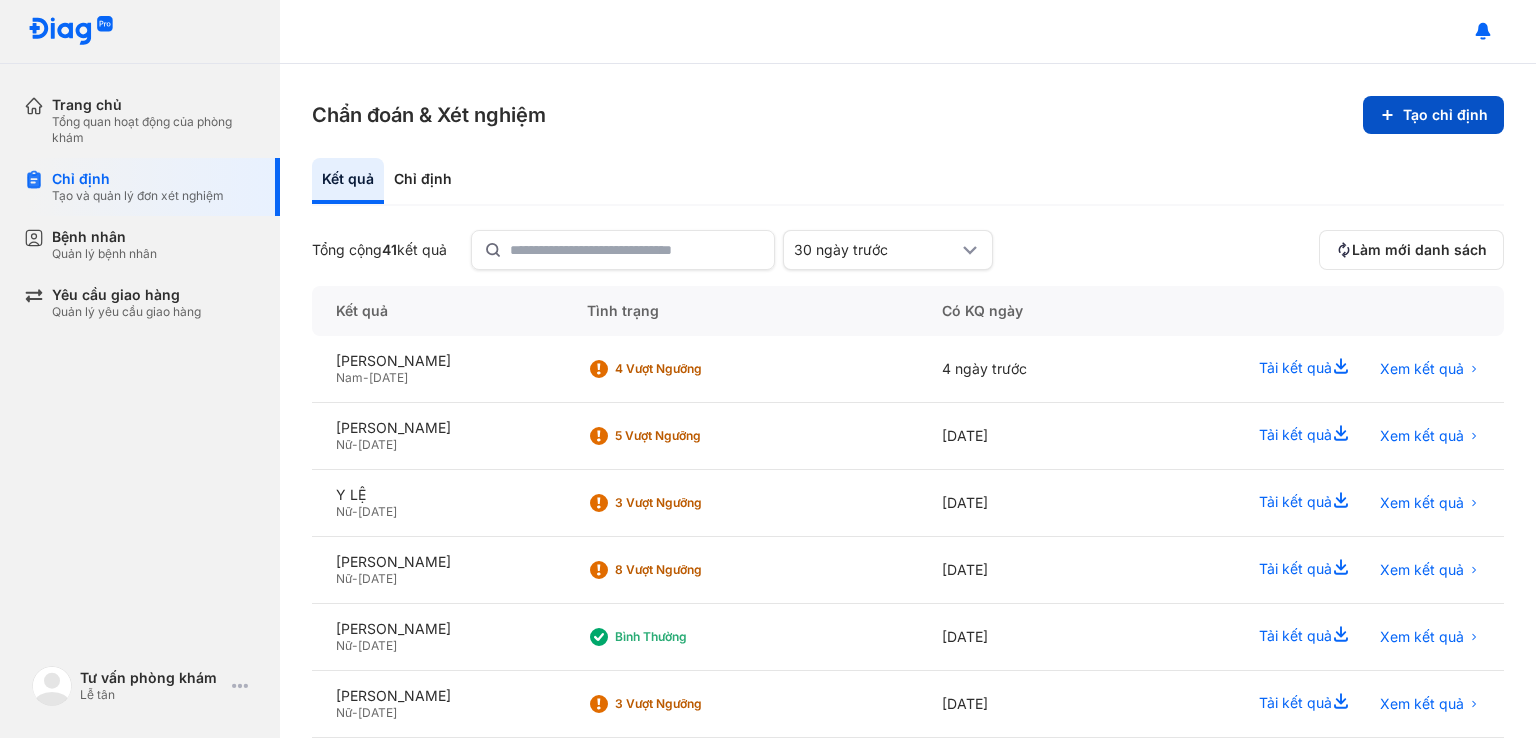 click on "Tạo chỉ định" at bounding box center [1433, 115] 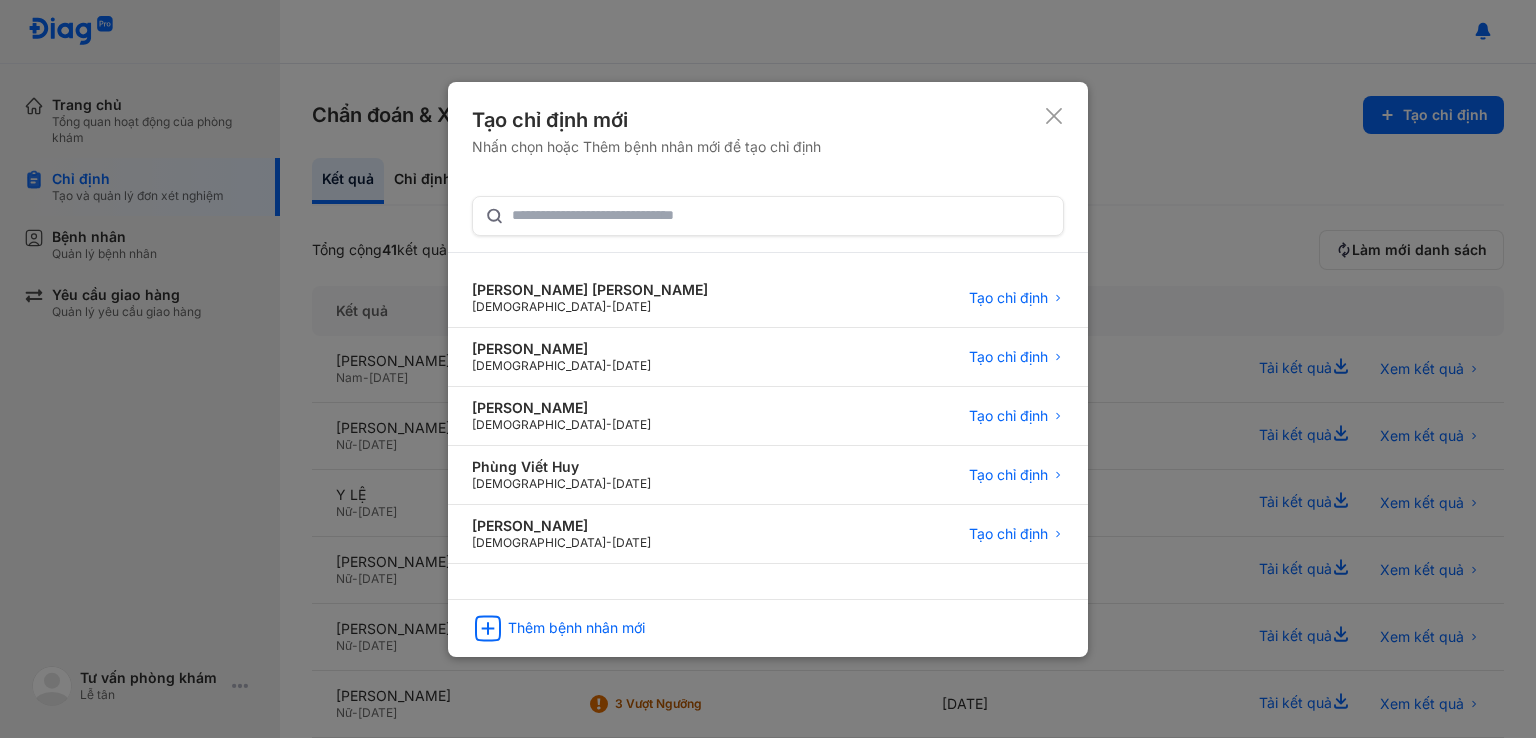 type 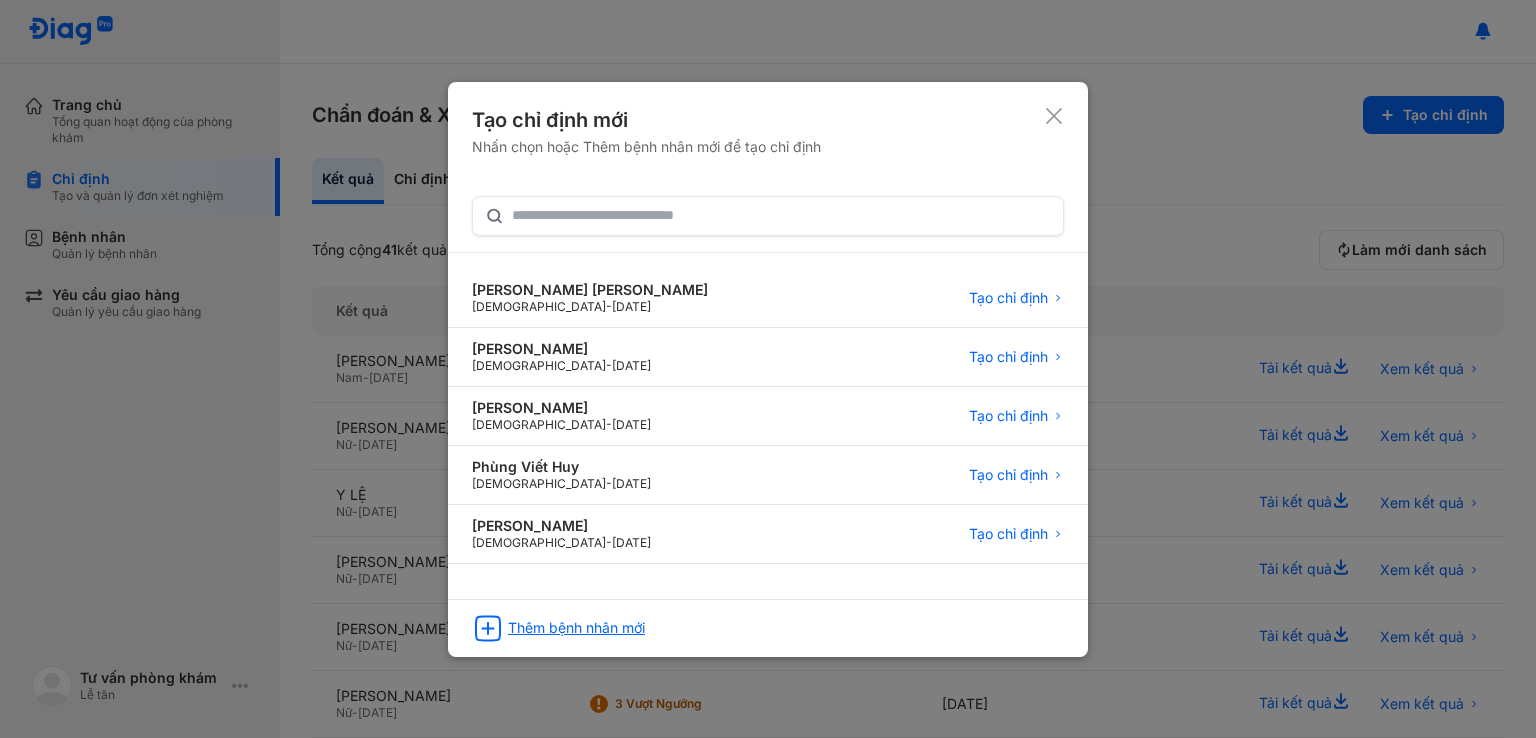 click on "Thêm bệnh nhân mới" 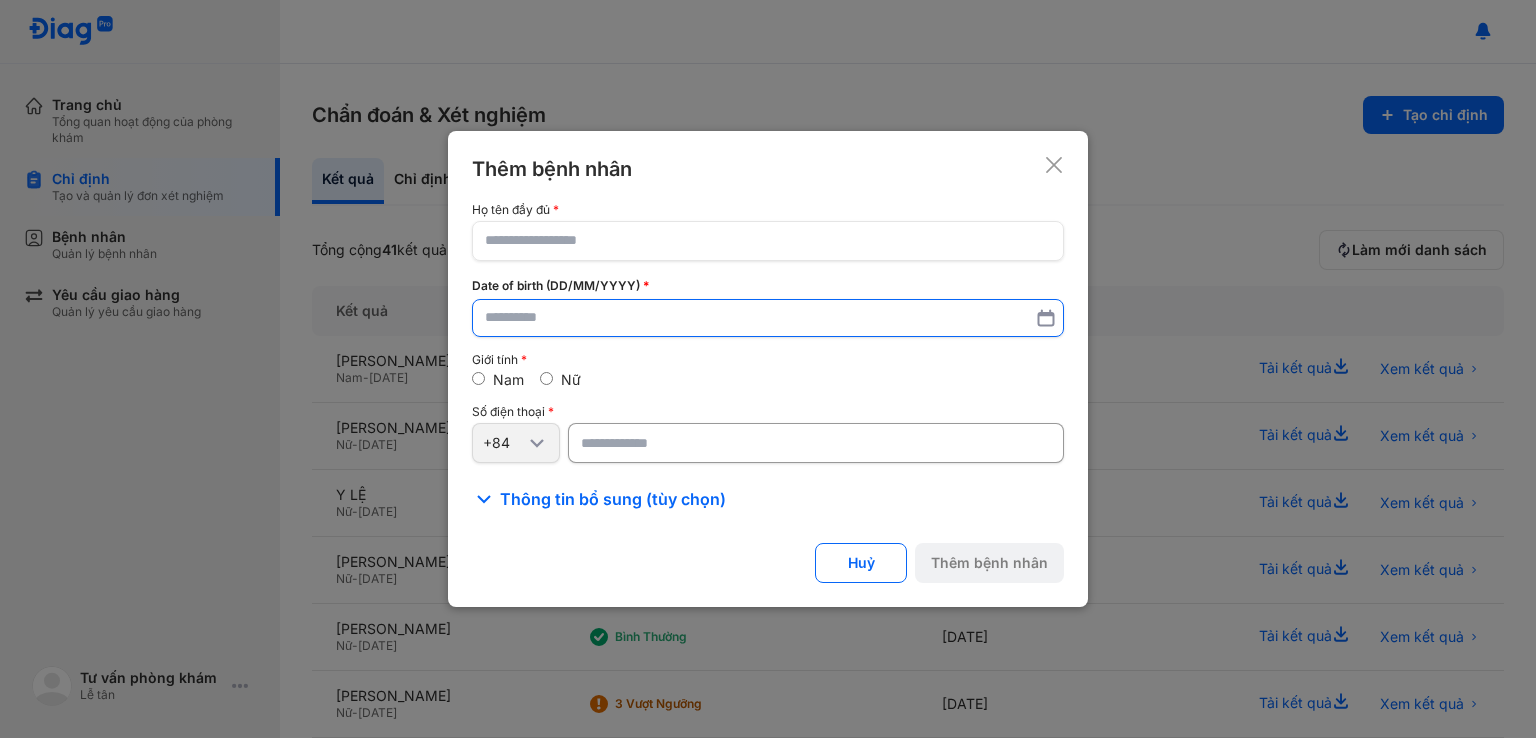 click at bounding box center (768, 318) 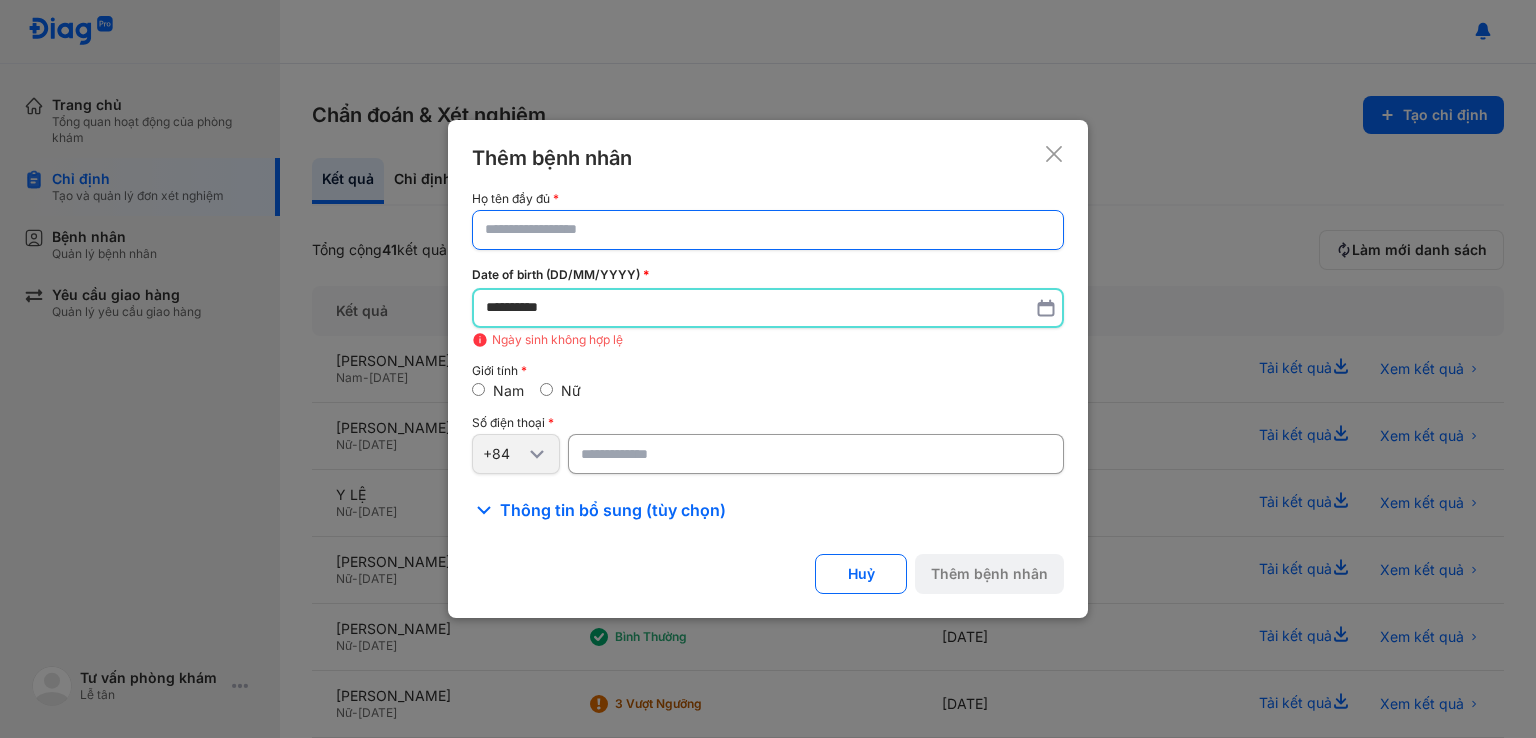 type on "**********" 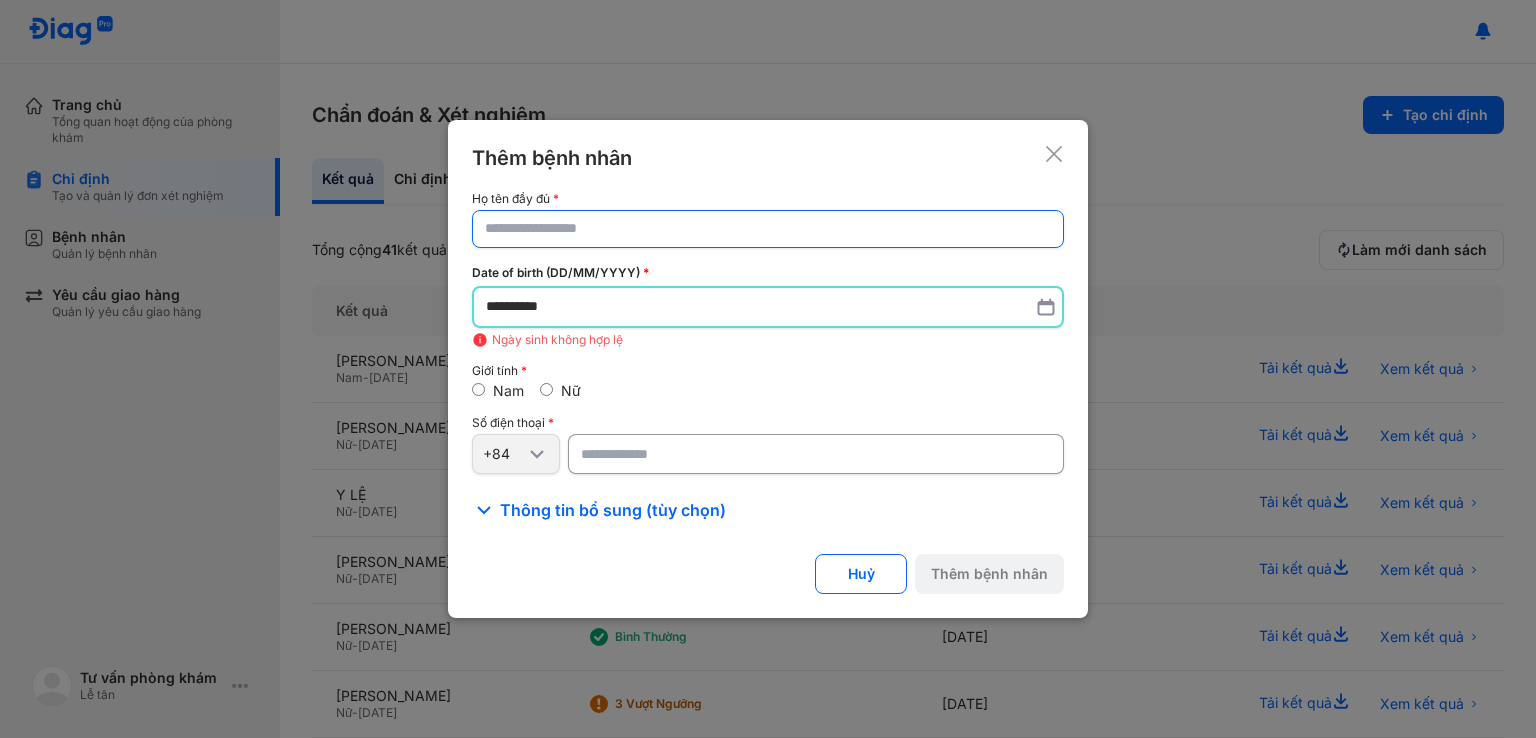 click 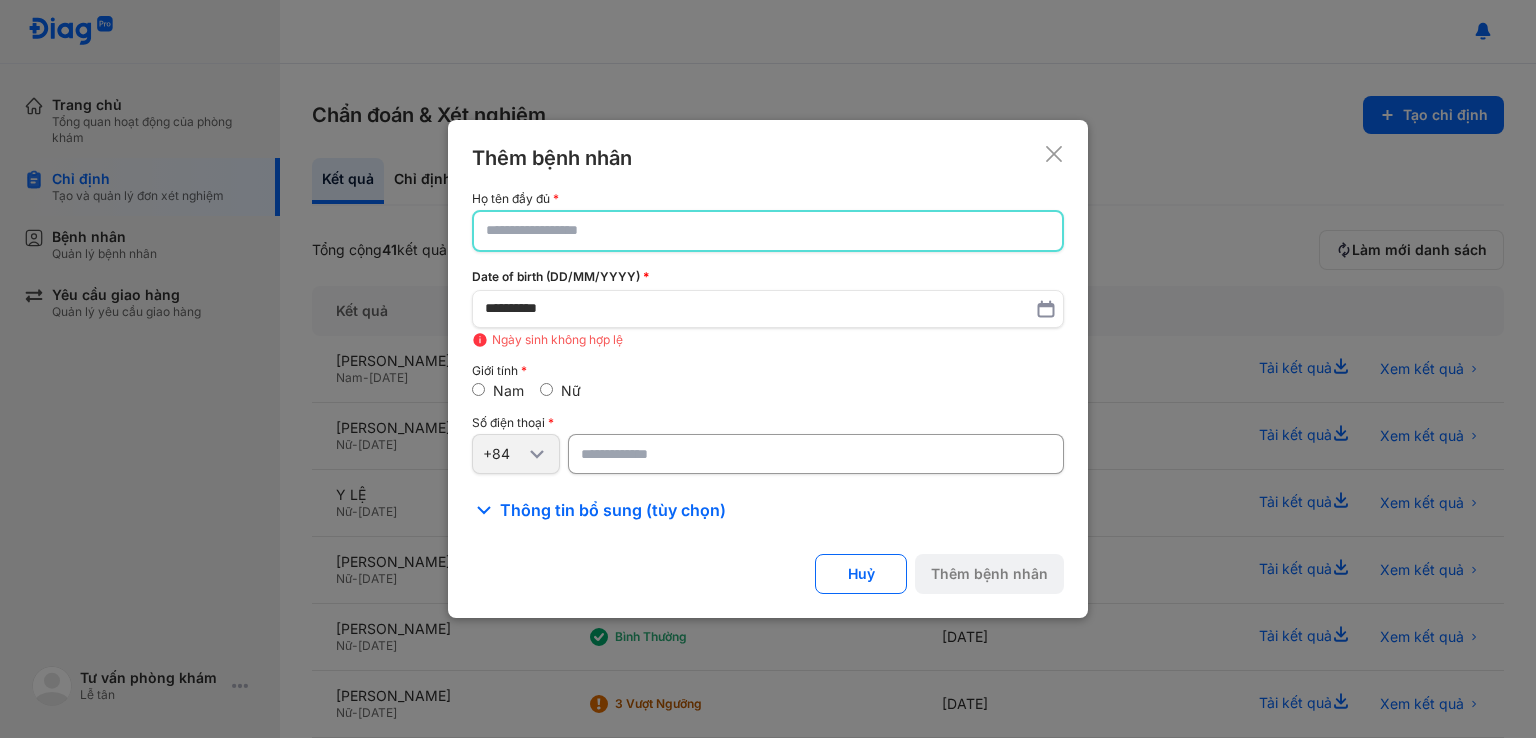drag, startPoint x: 373, startPoint y: 308, endPoint x: 172, endPoint y: 303, distance: 201.06218 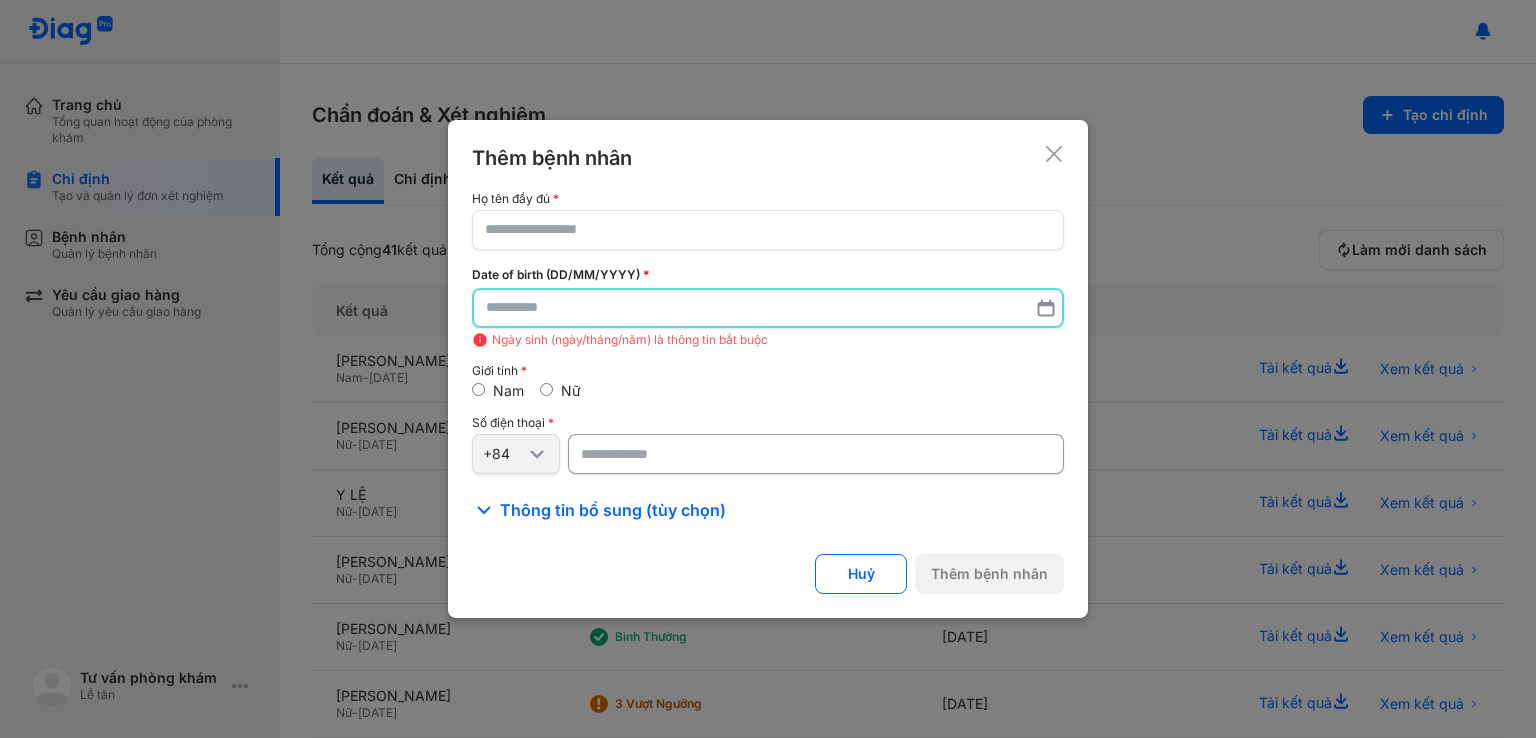 type 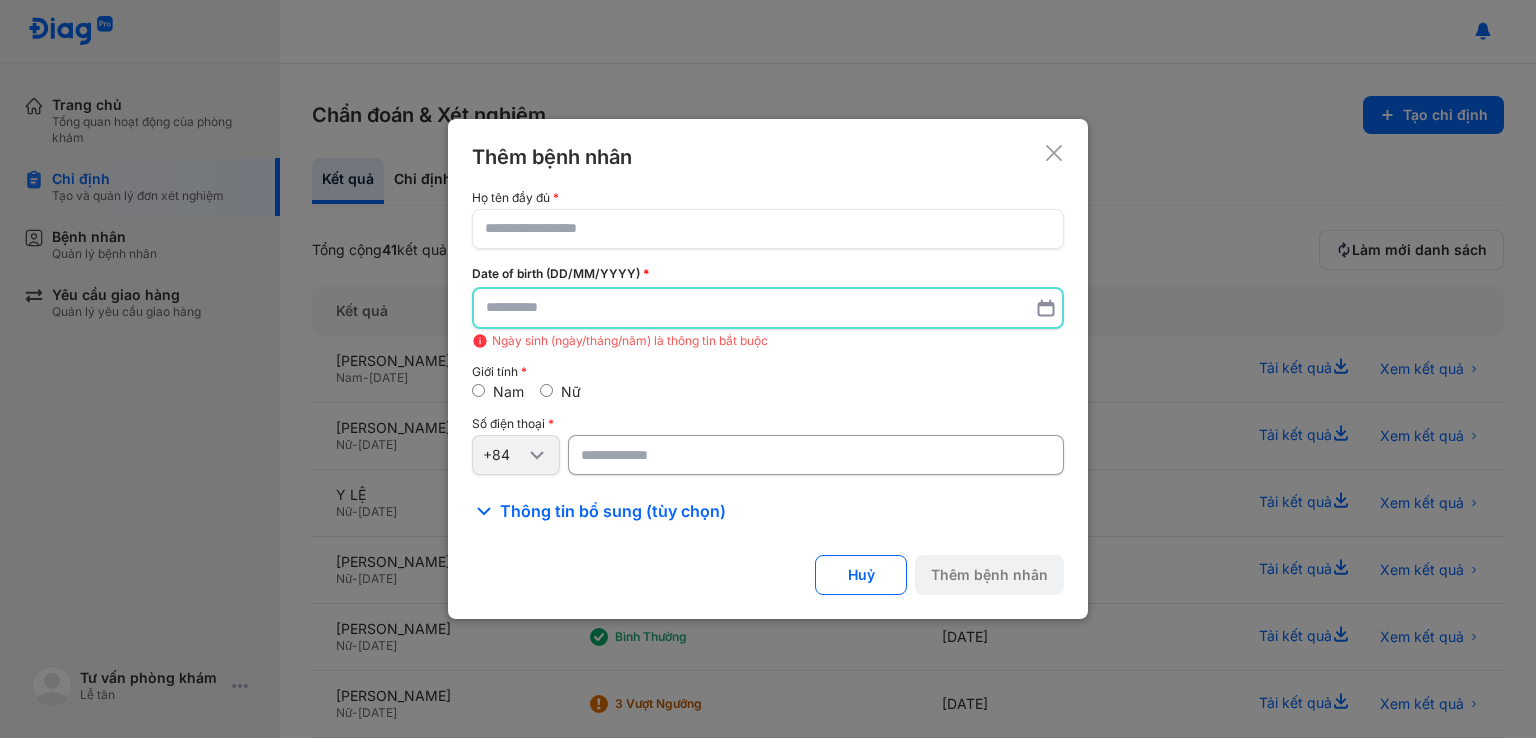 click at bounding box center [816, 455] 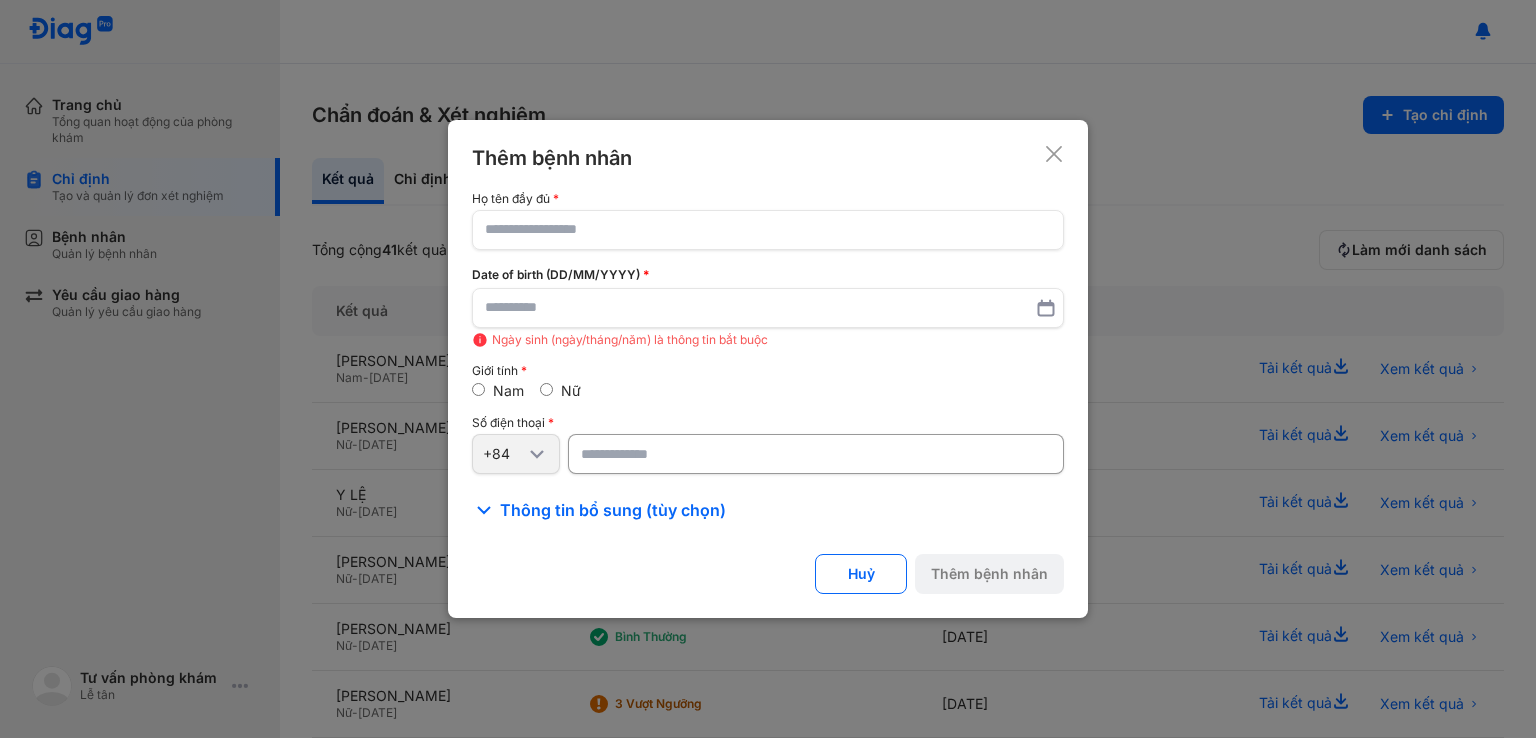 click on "**********" at bounding box center (816, 454) 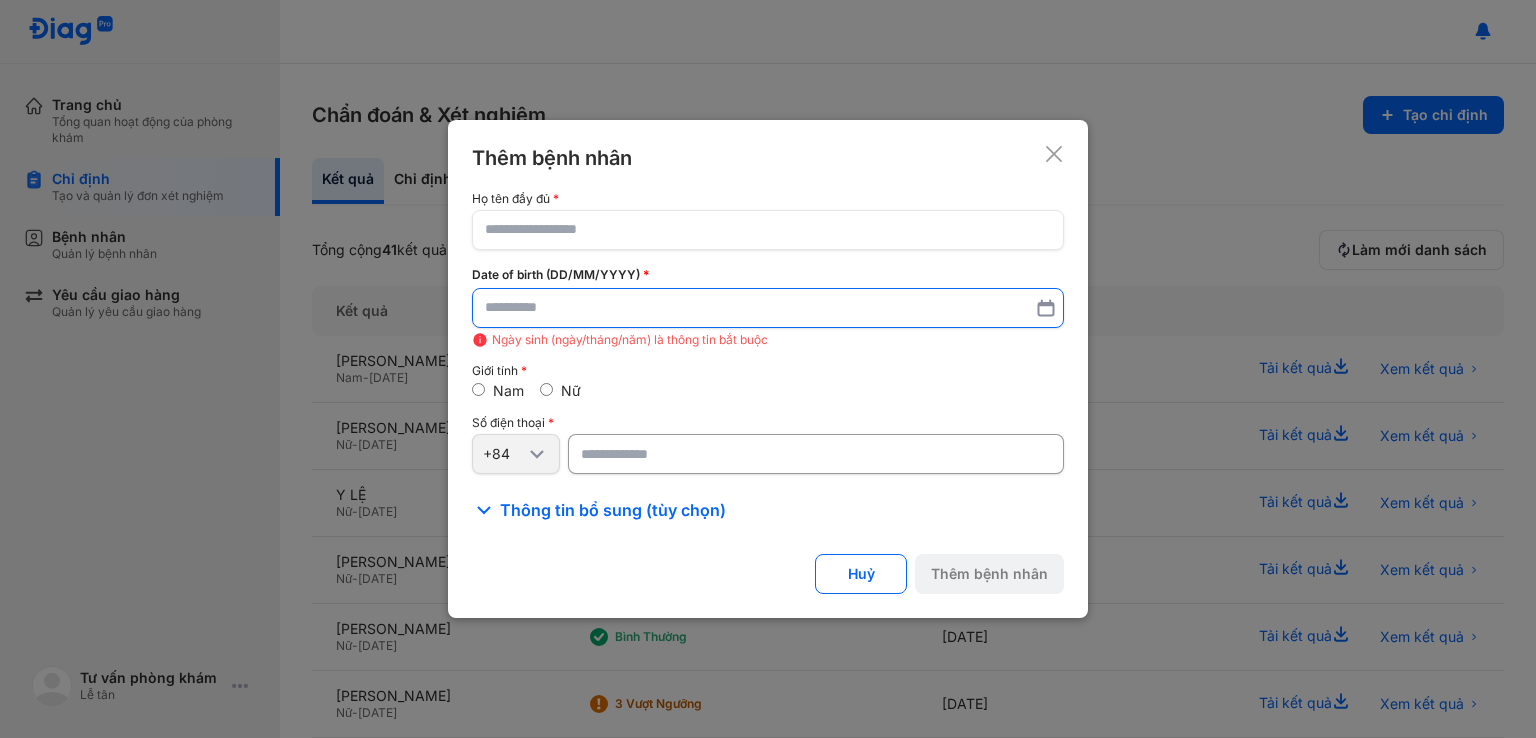 type on "*********" 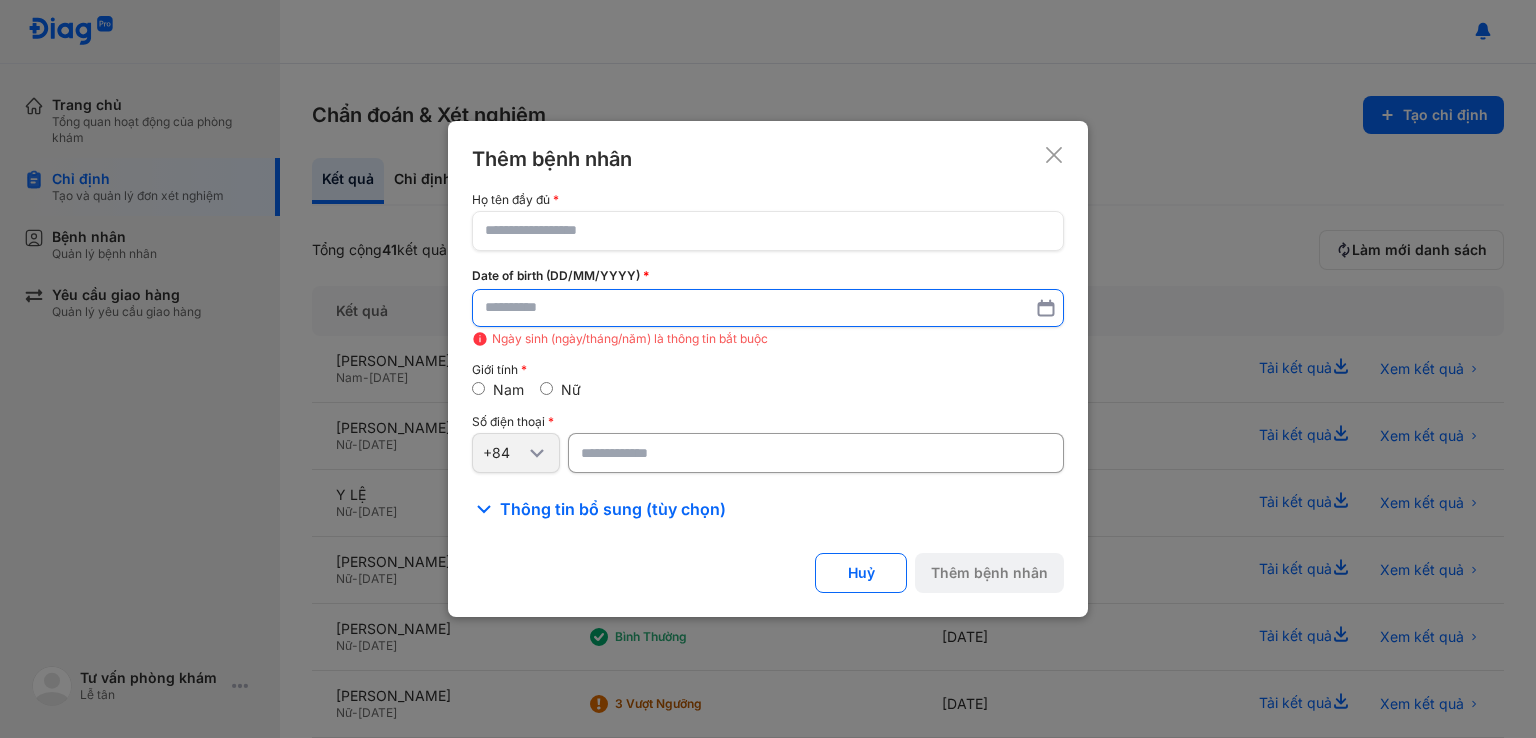 click at bounding box center (768, 308) 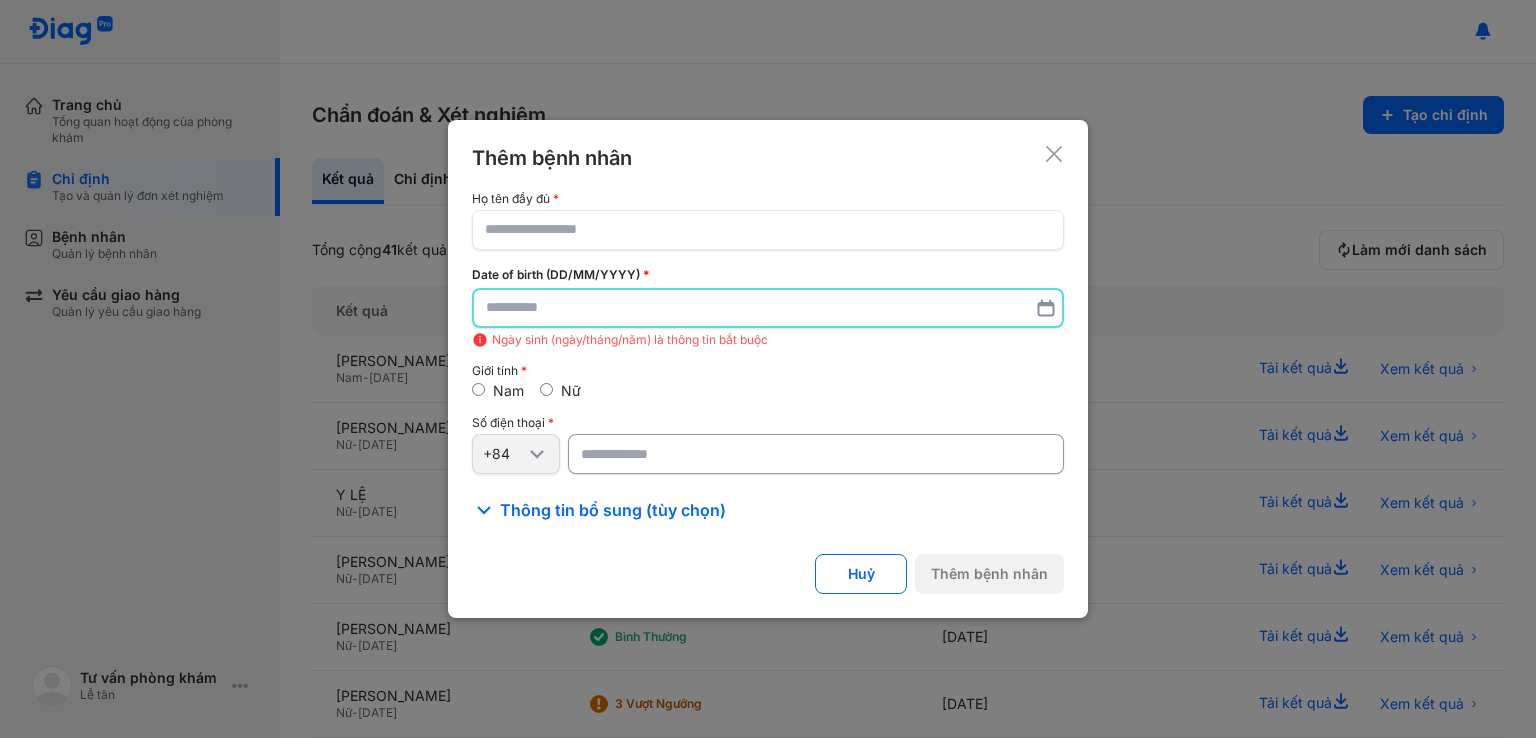 paste on "**********" 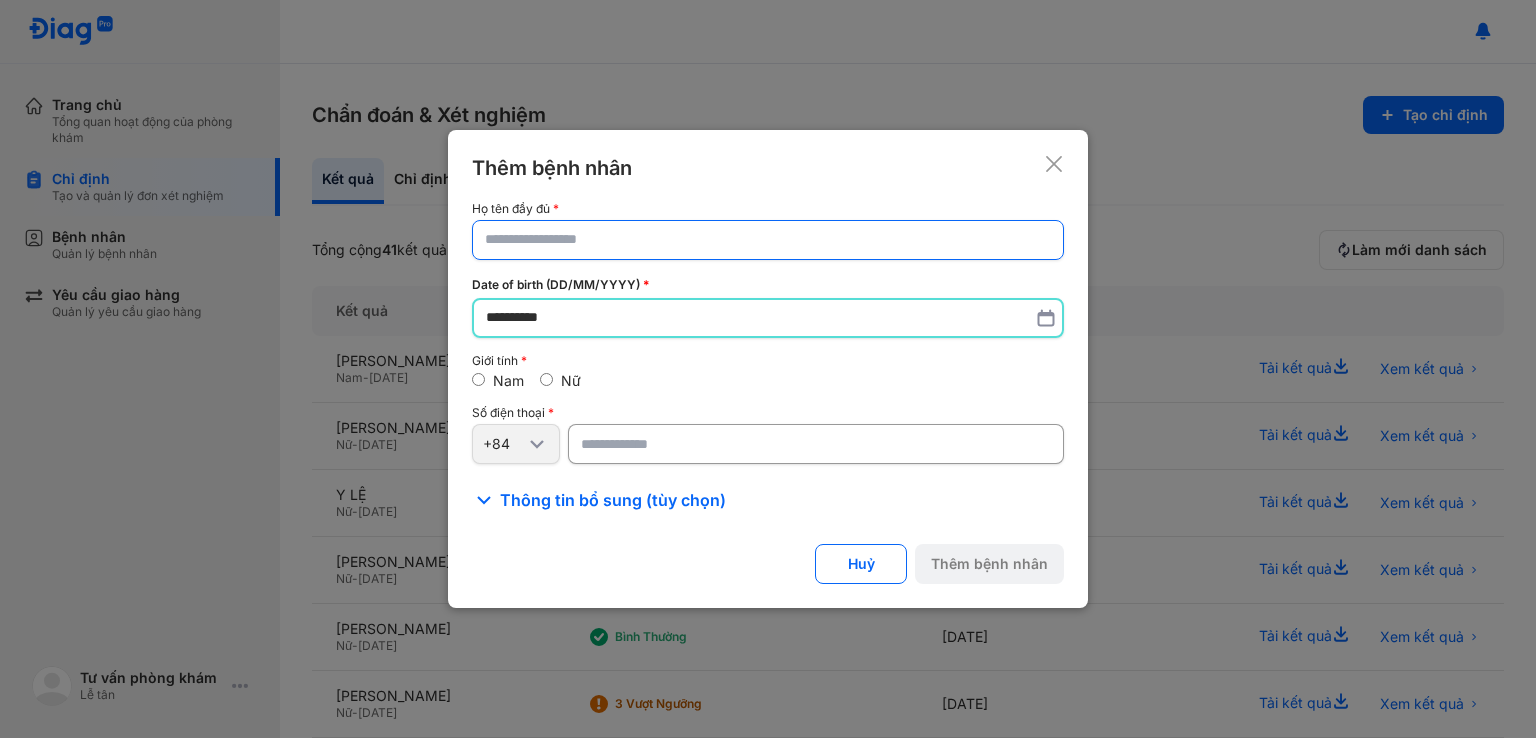 type on "**********" 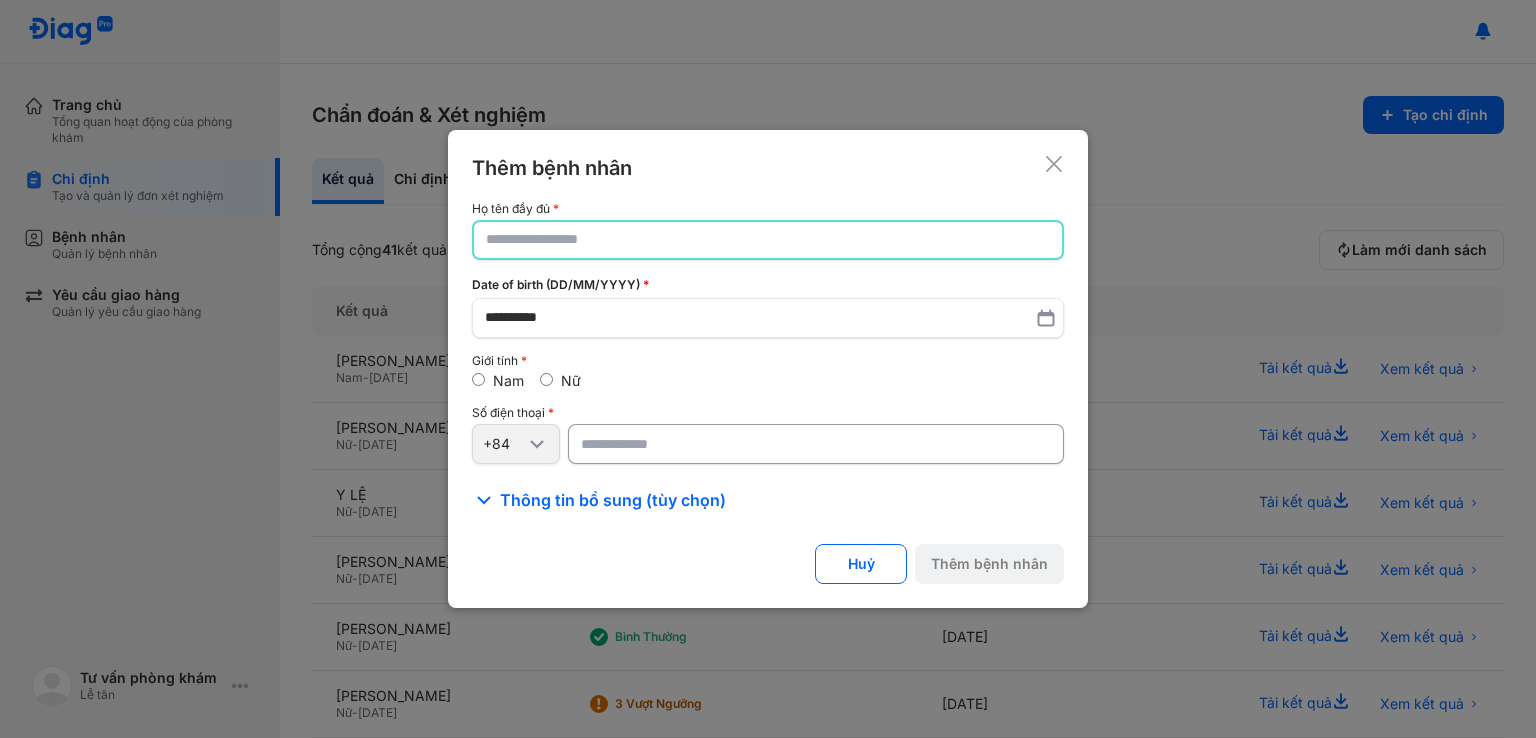 click 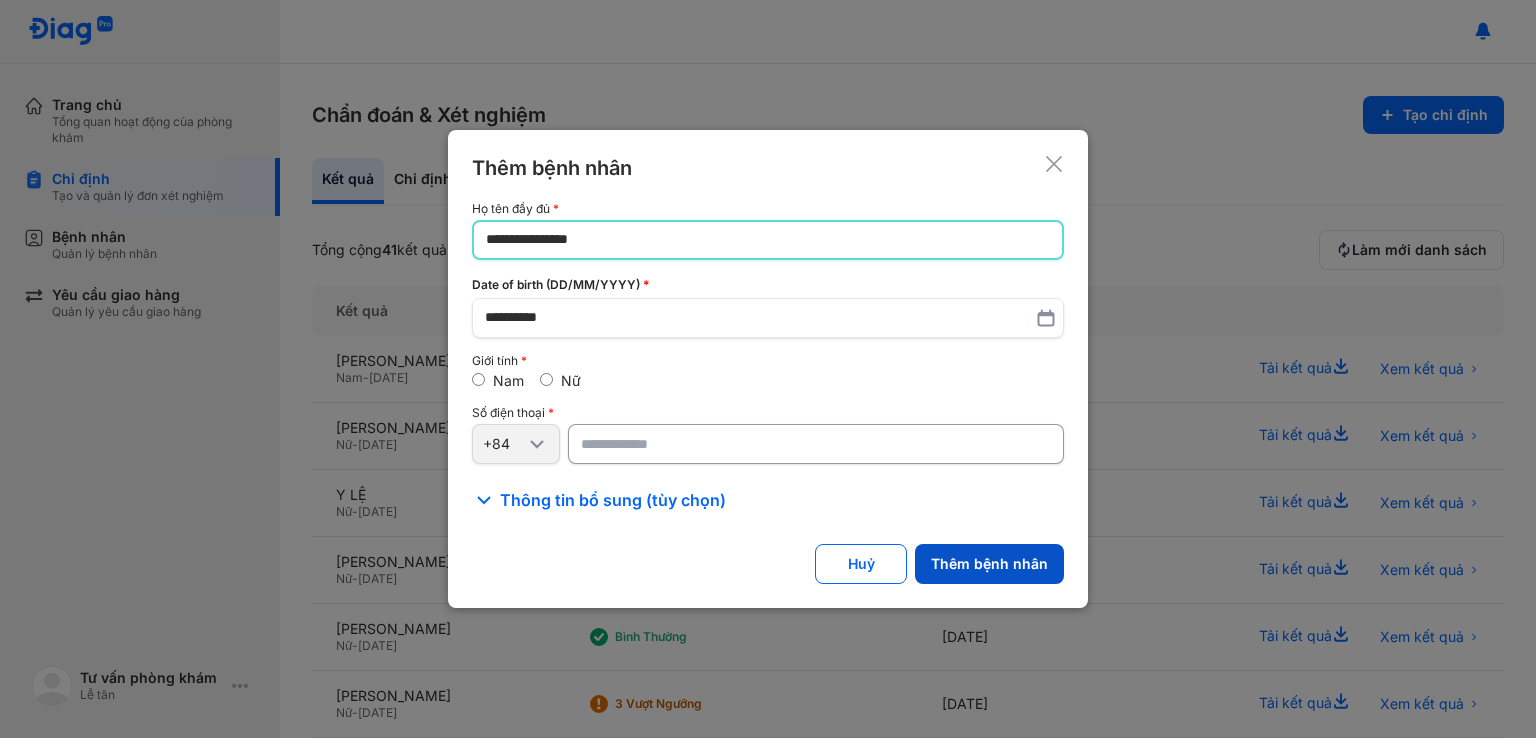 type on "**********" 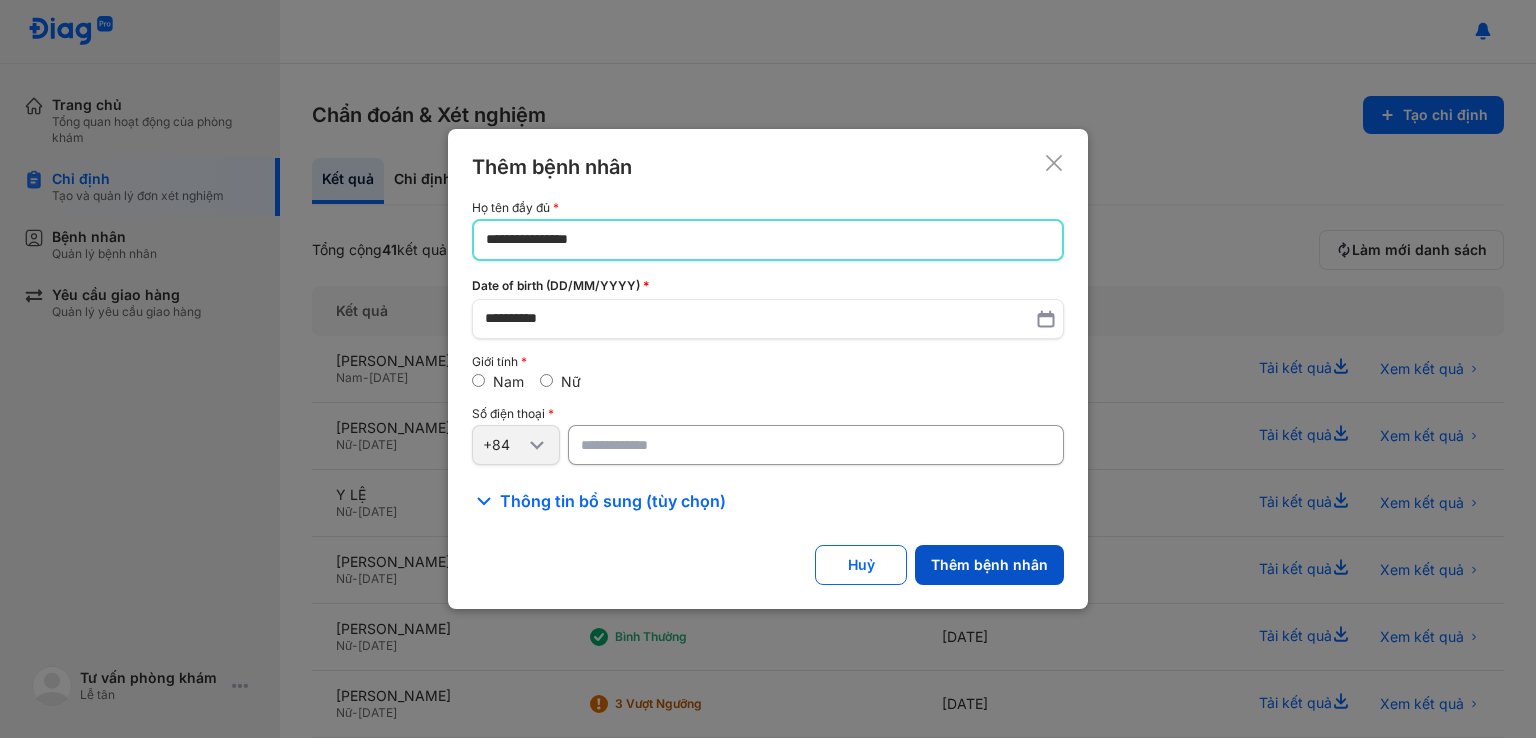 click on "Thêm bệnh nhân" at bounding box center (989, 565) 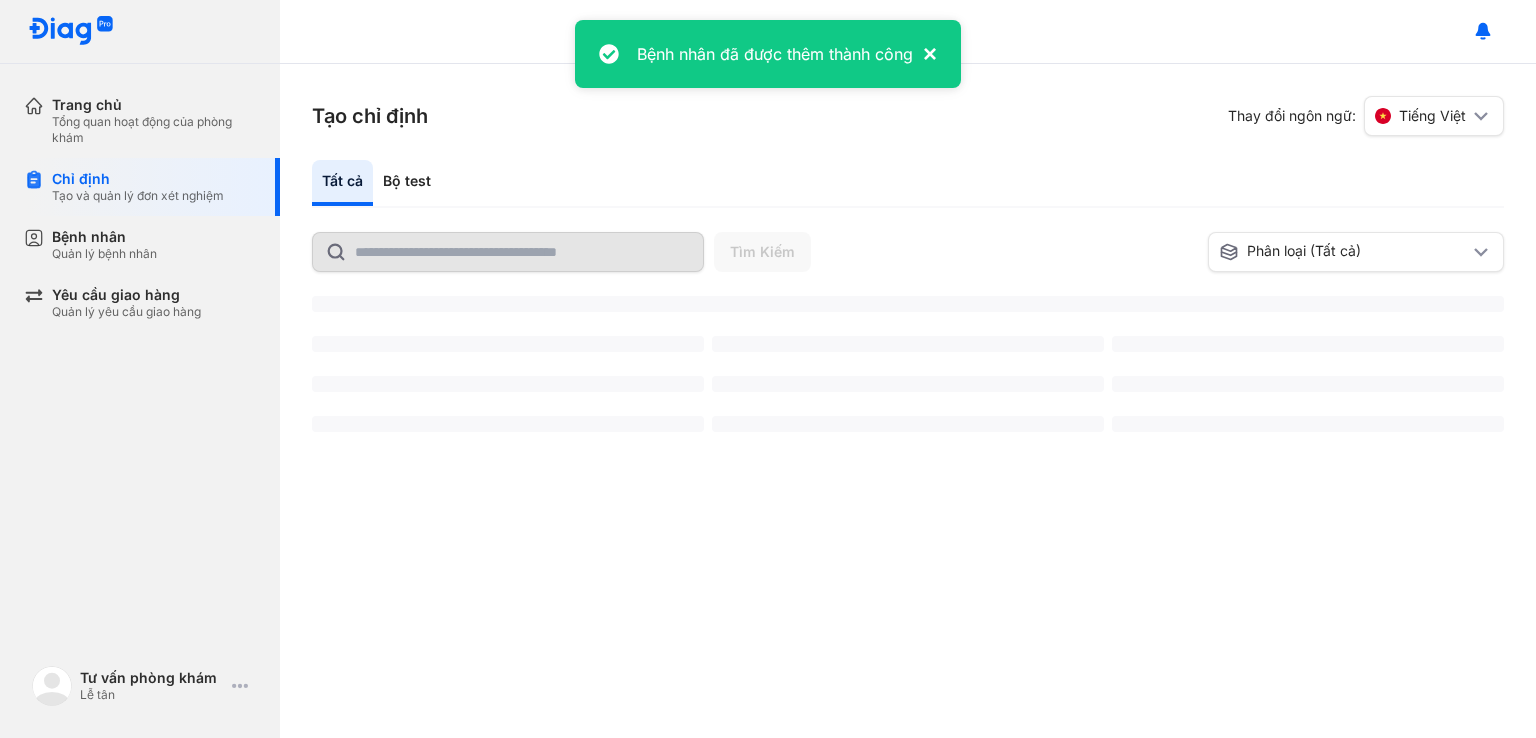 click on "×" at bounding box center (925, 54) 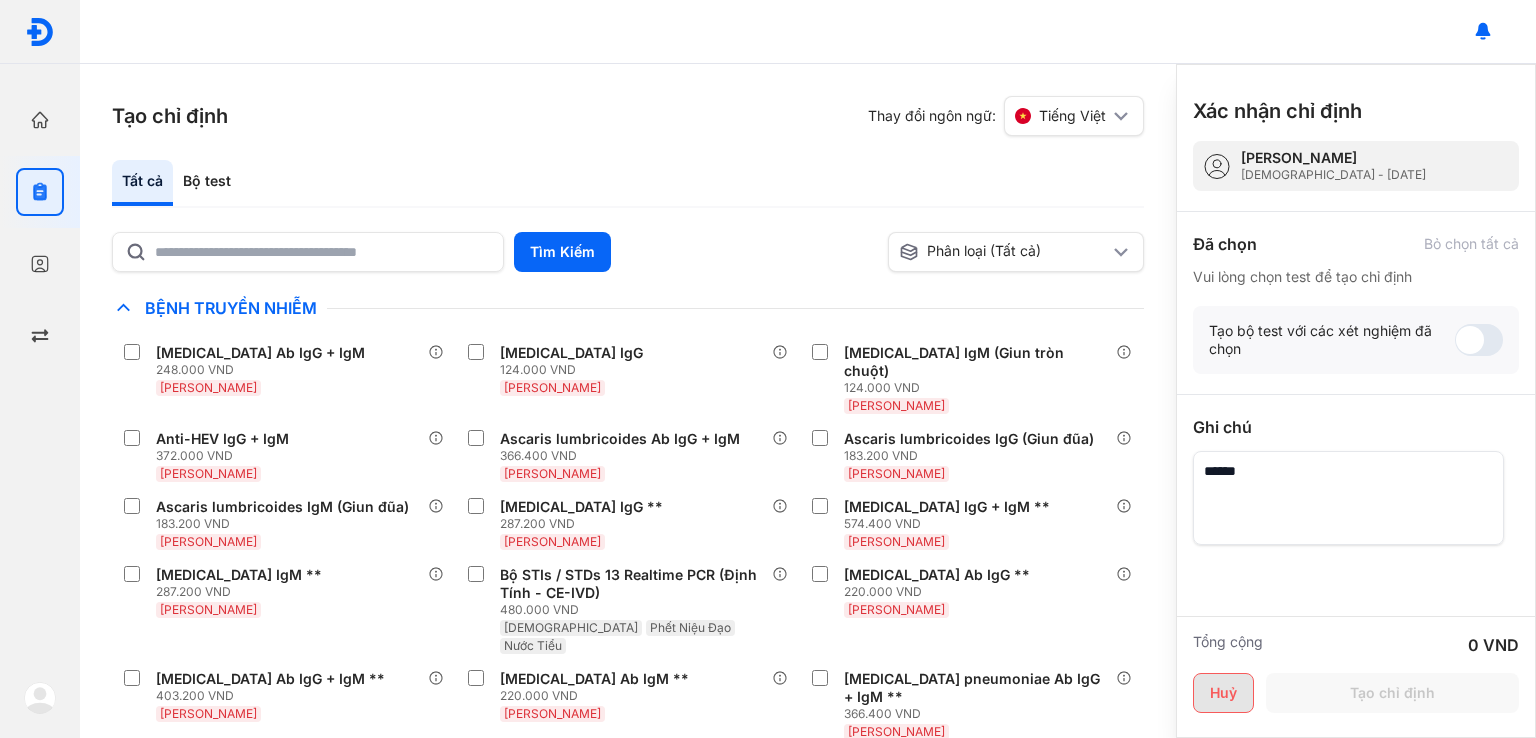 click on "Huỷ" at bounding box center (1223, 693) 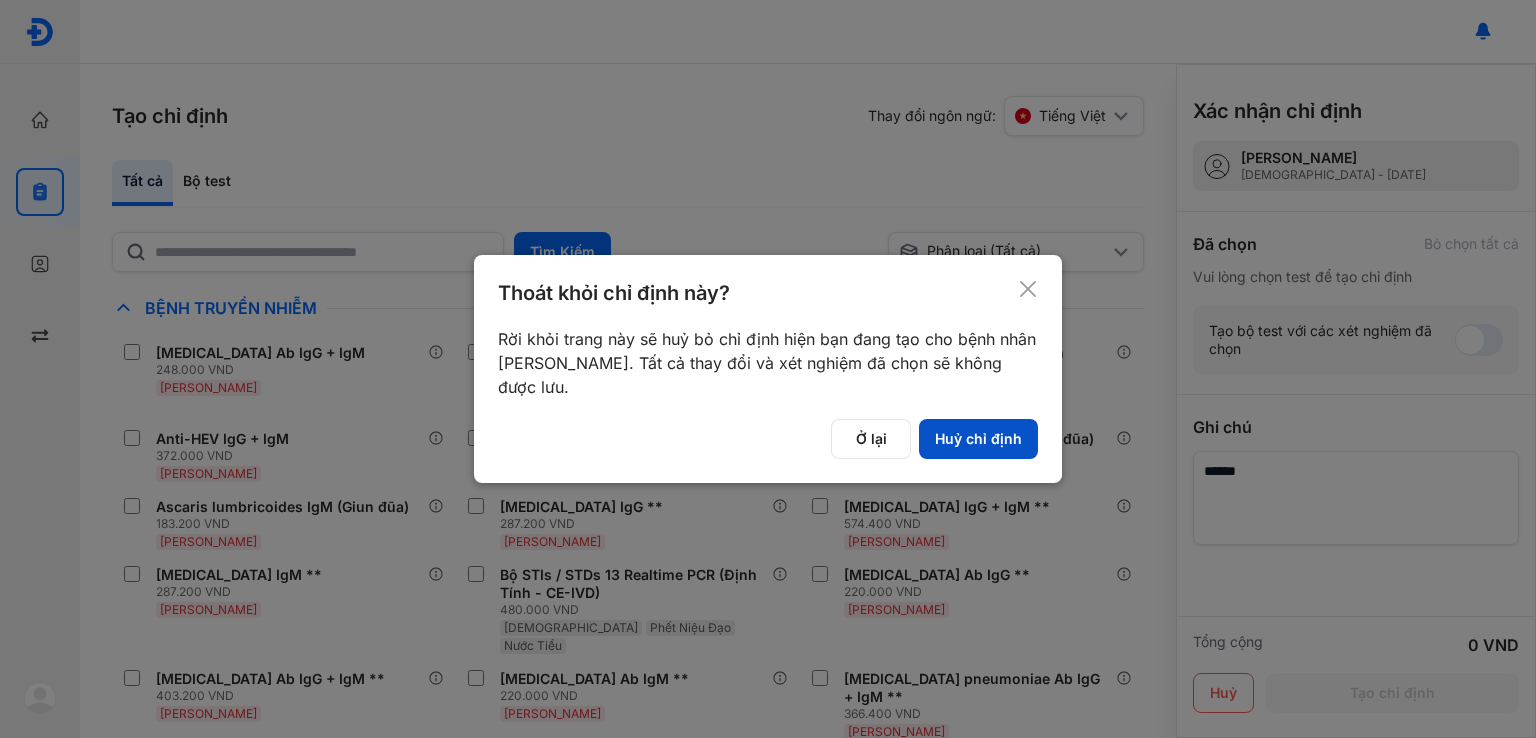 click on "Huỷ chỉ định" at bounding box center (978, 439) 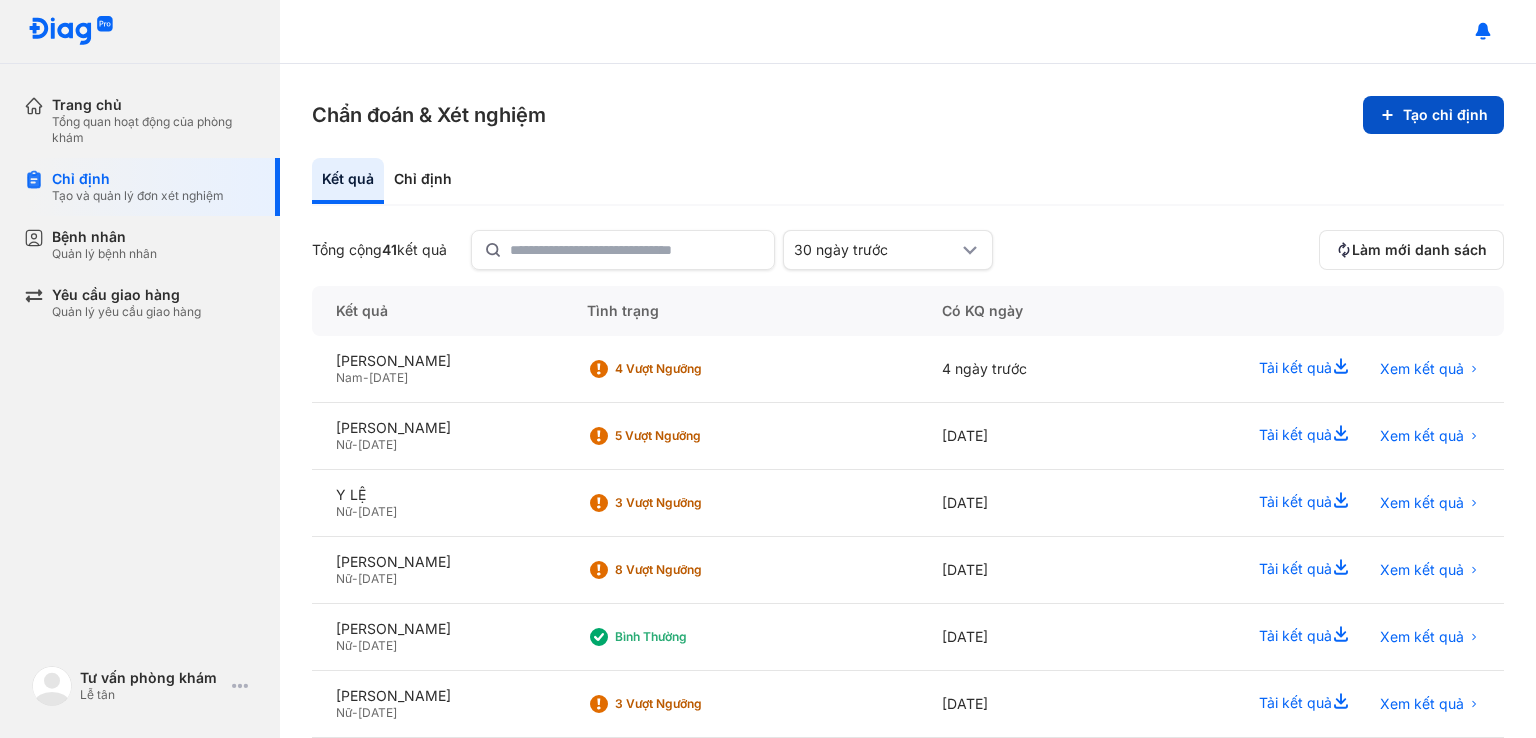 click on "Tạo chỉ định" at bounding box center (1433, 115) 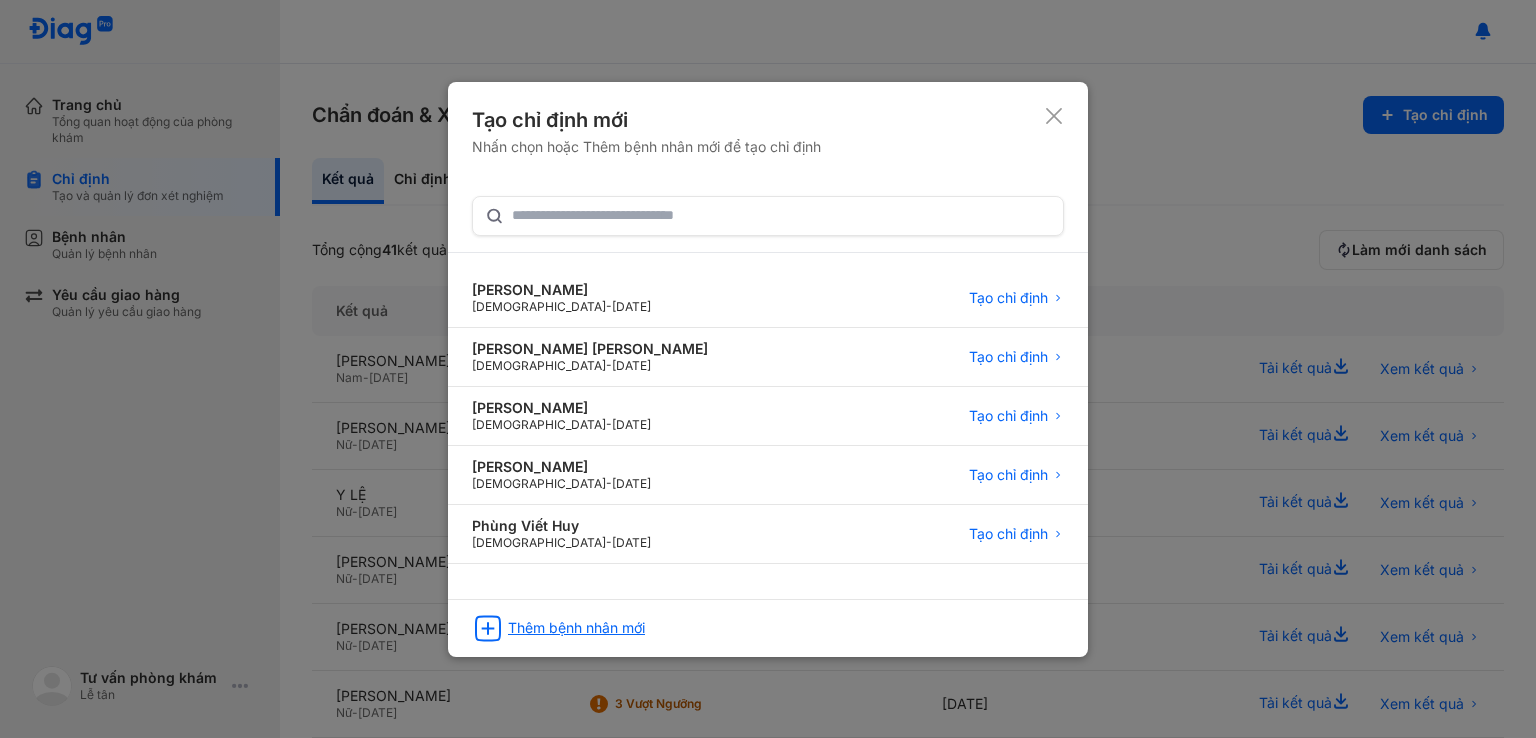 click on "Thêm bệnh nhân mới" at bounding box center [576, 628] 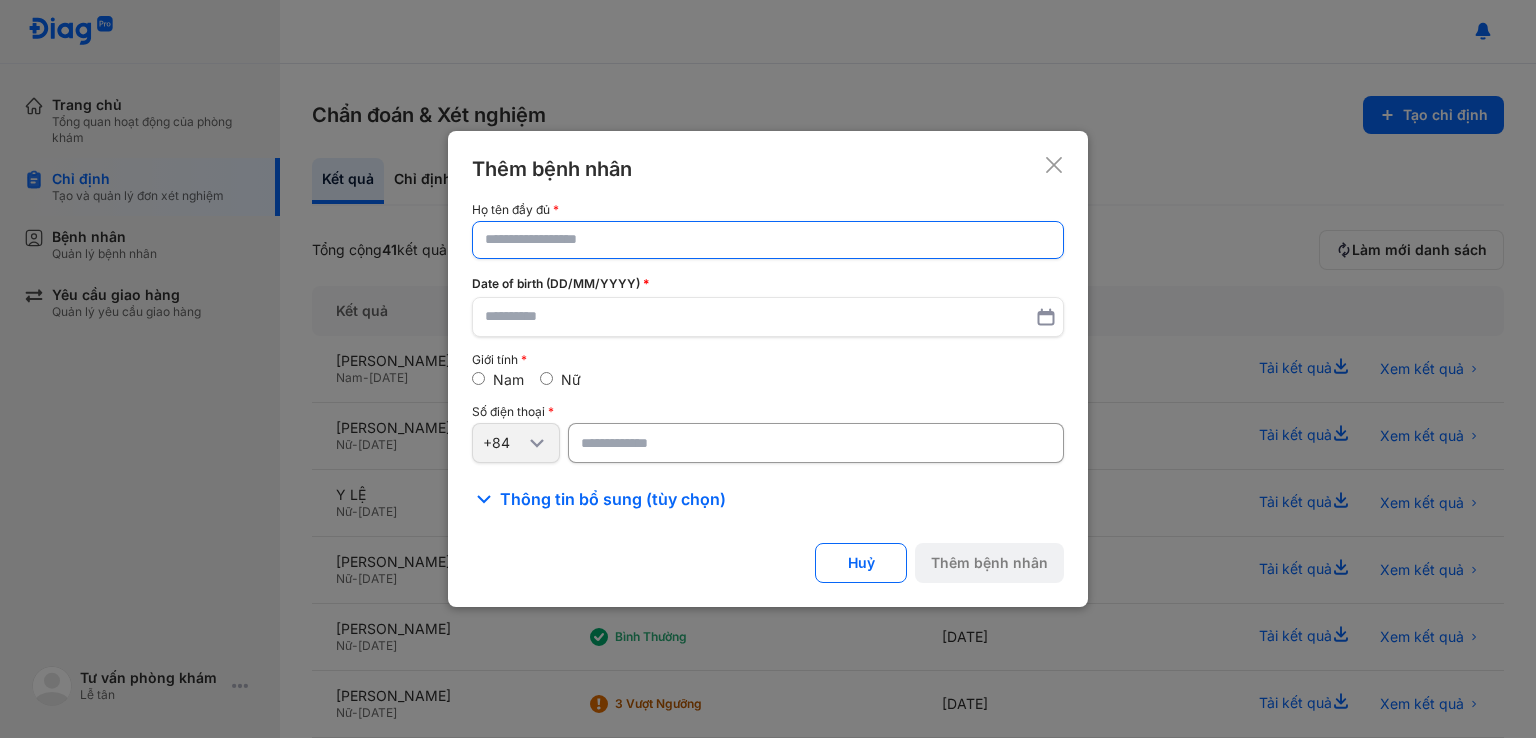 click 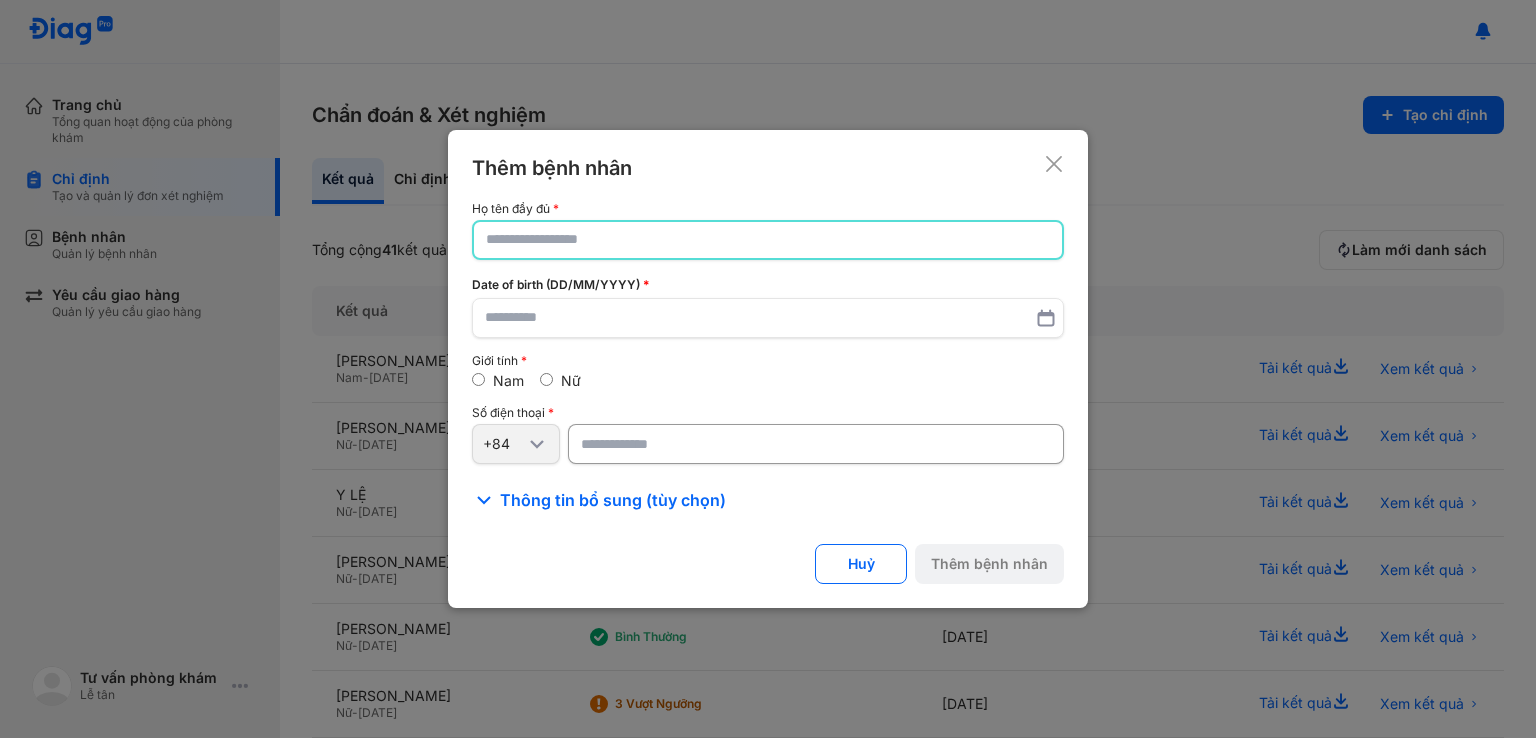 paste on "**********" 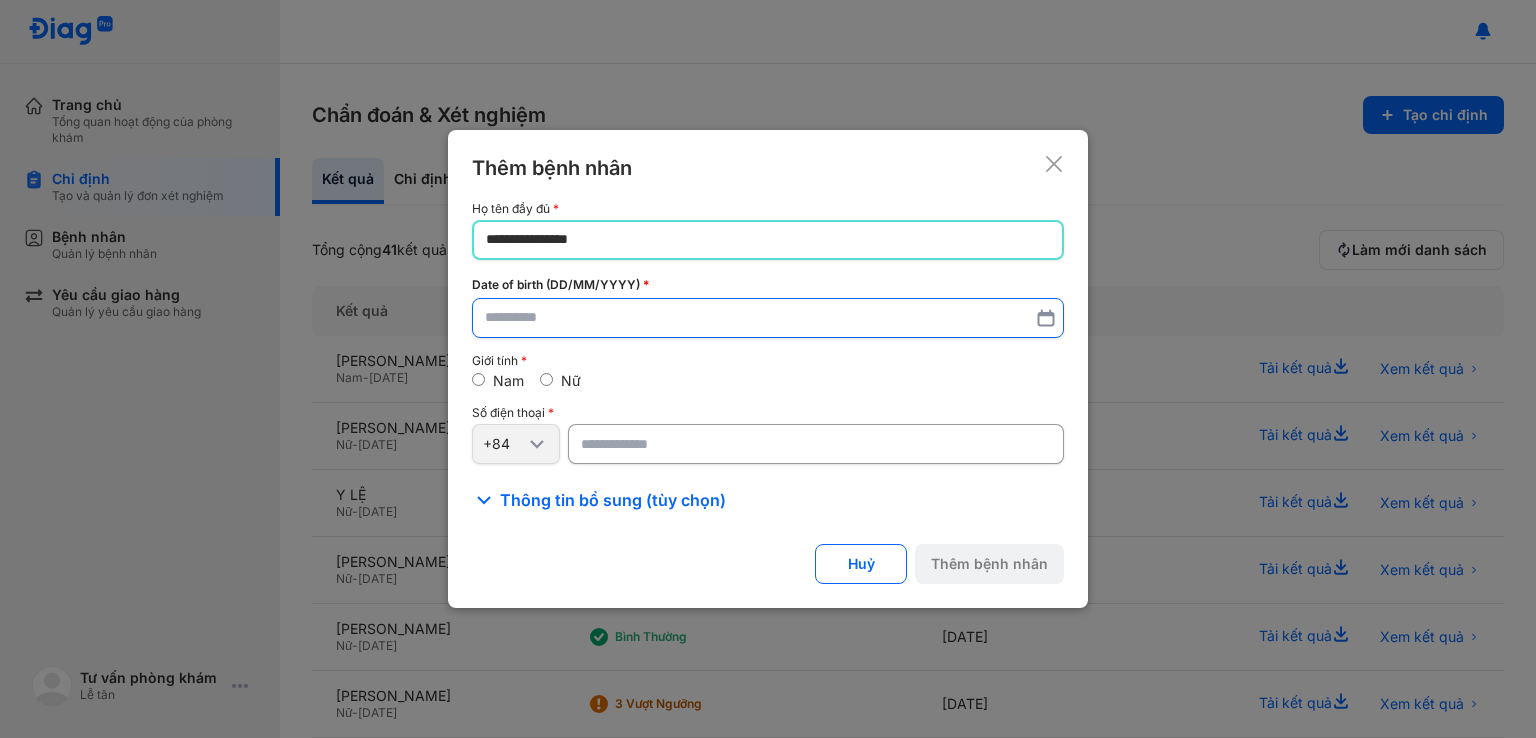type on "**********" 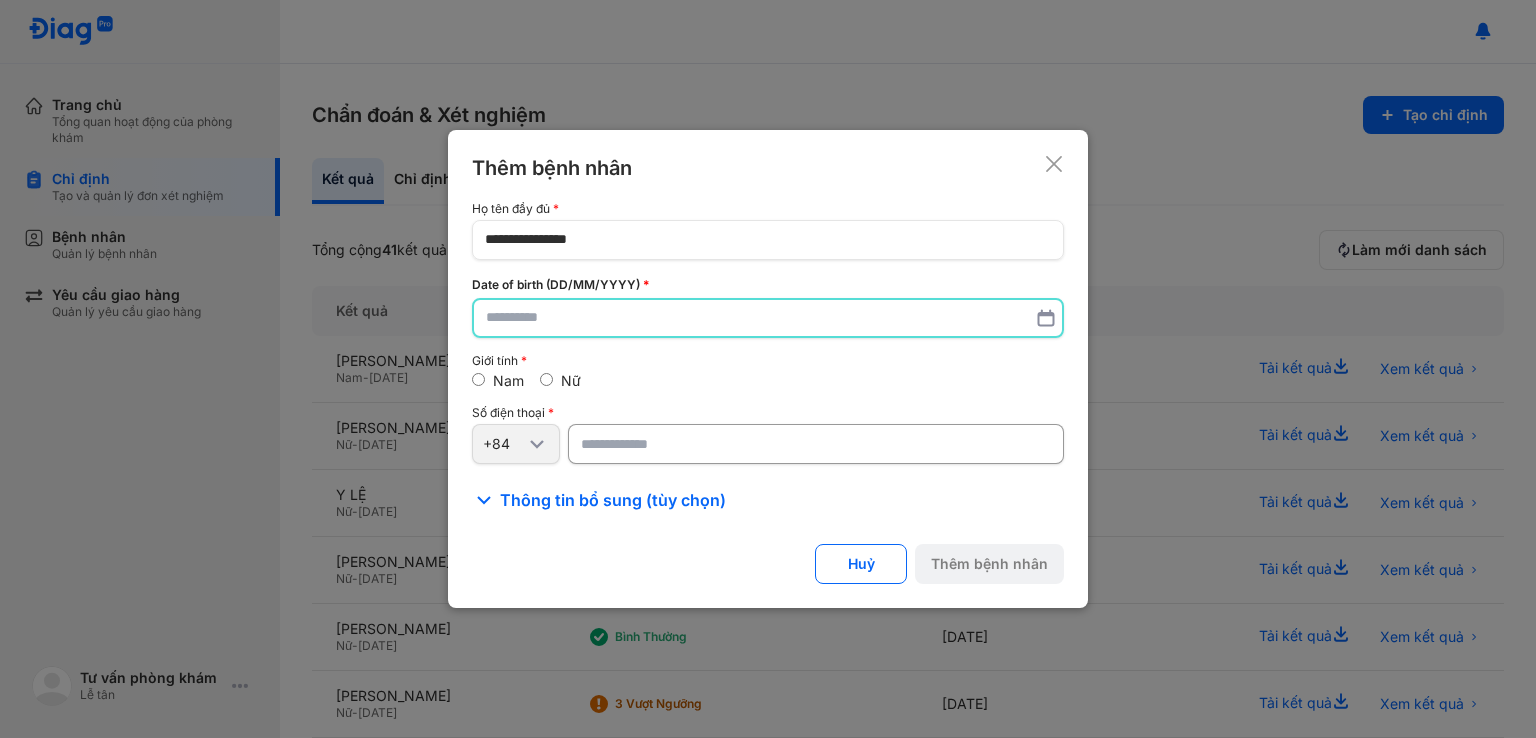 click at bounding box center (768, 318) 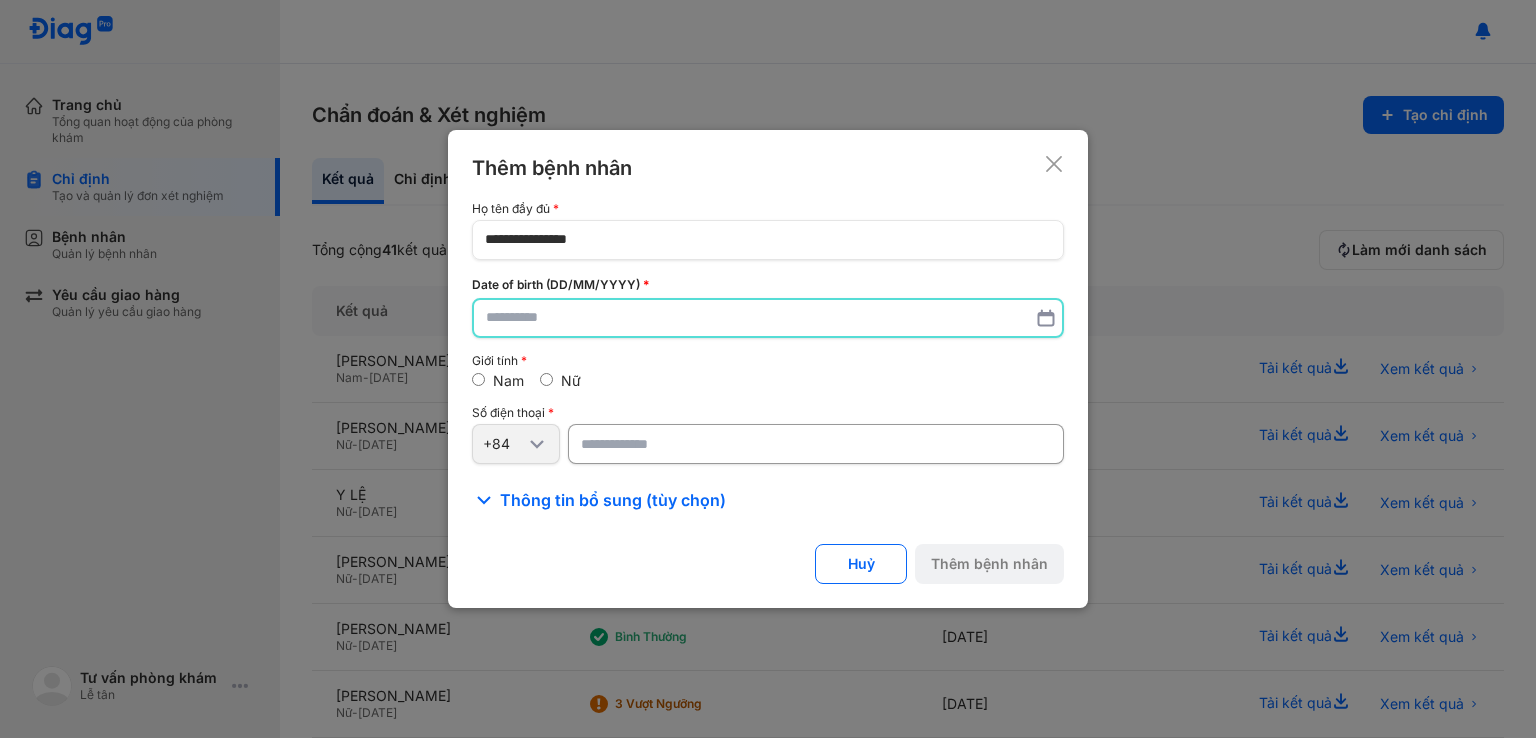 paste on "**********" 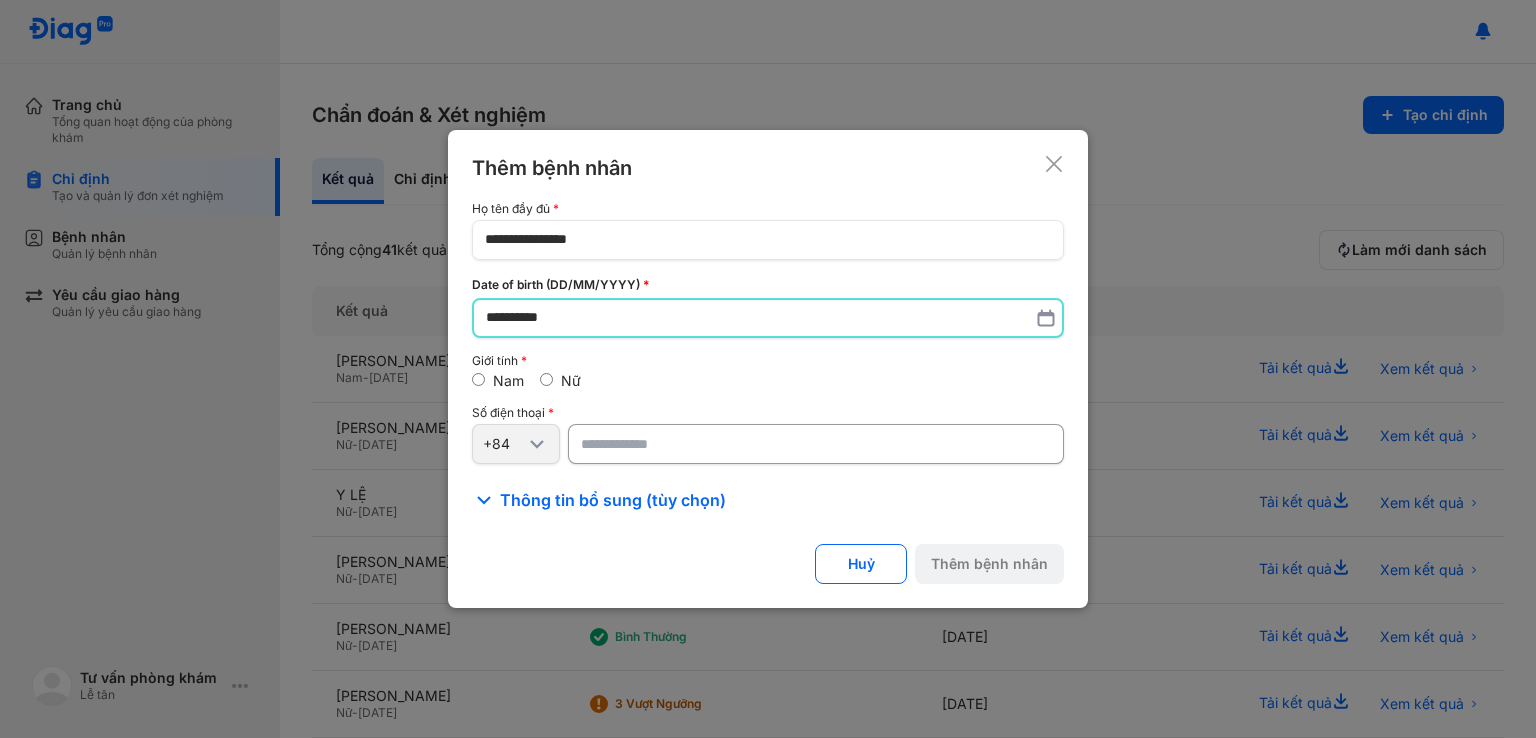 type on "**********" 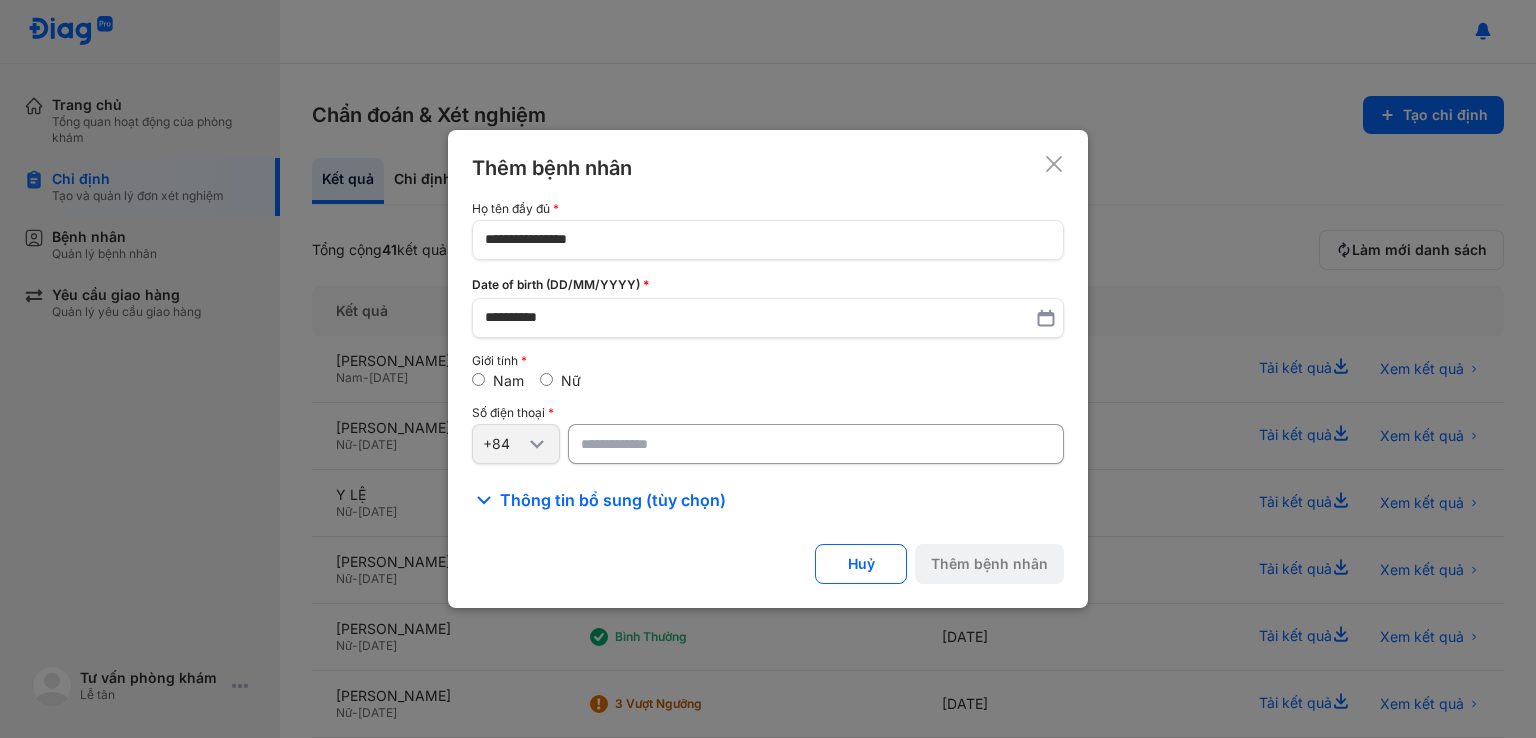click at bounding box center [816, 444] 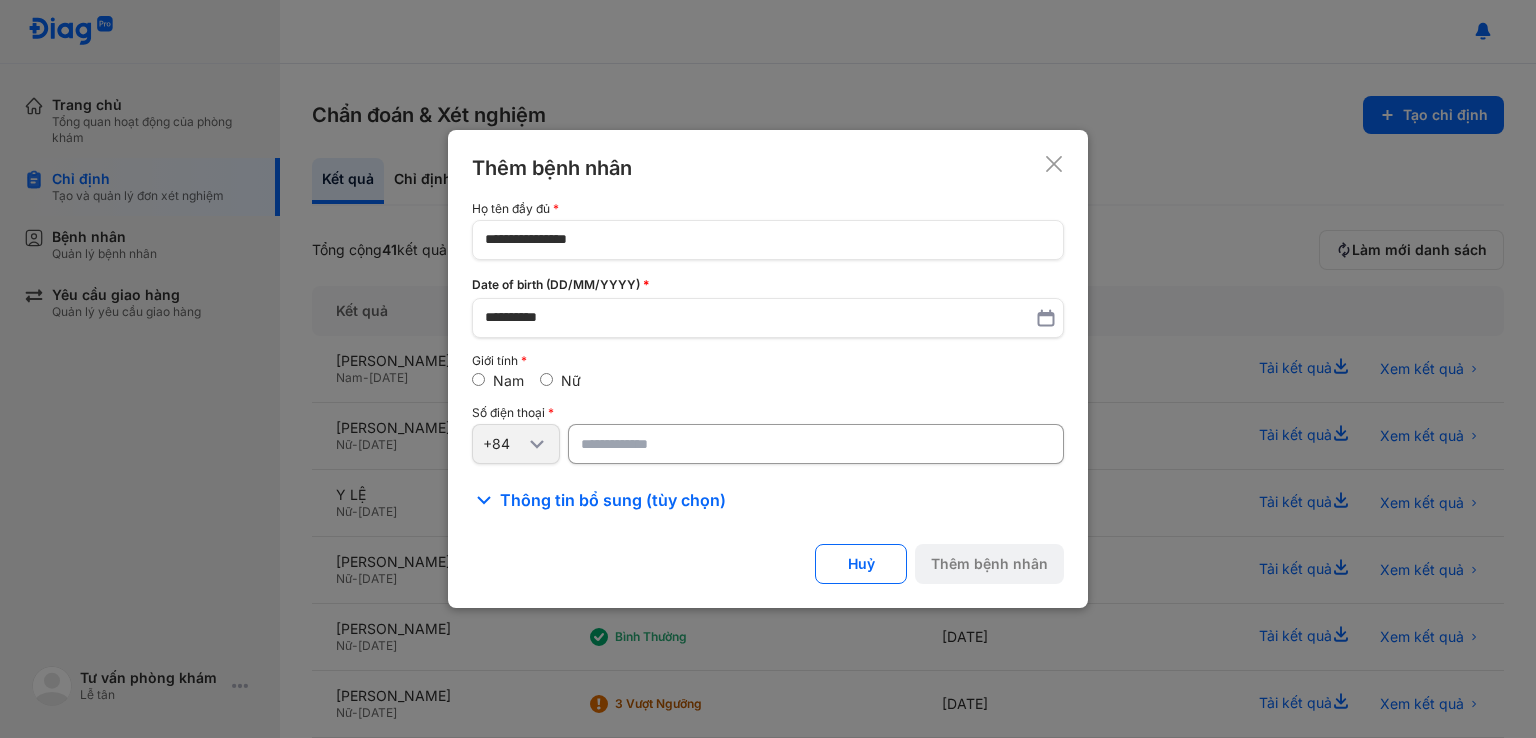 paste on "*********" 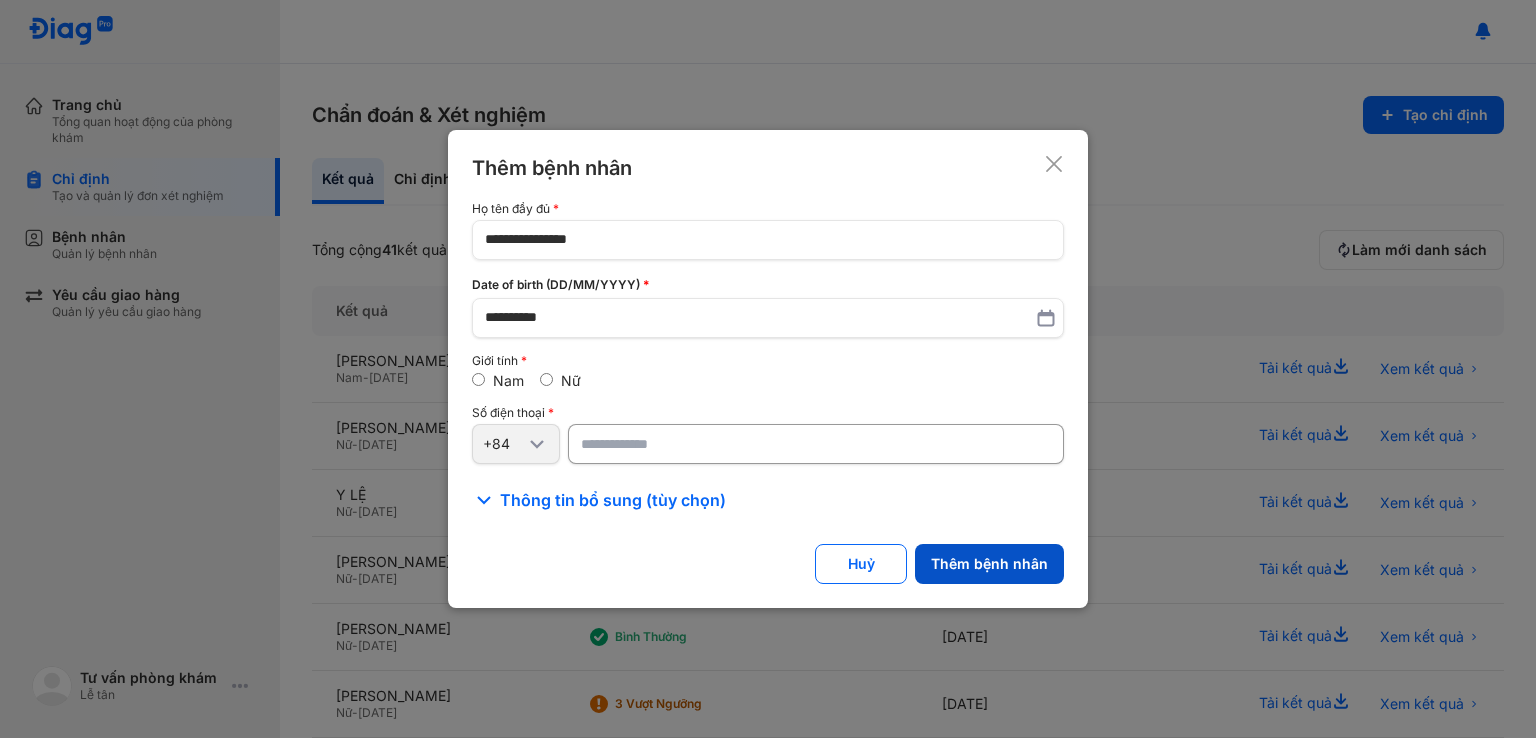 type on "*********" 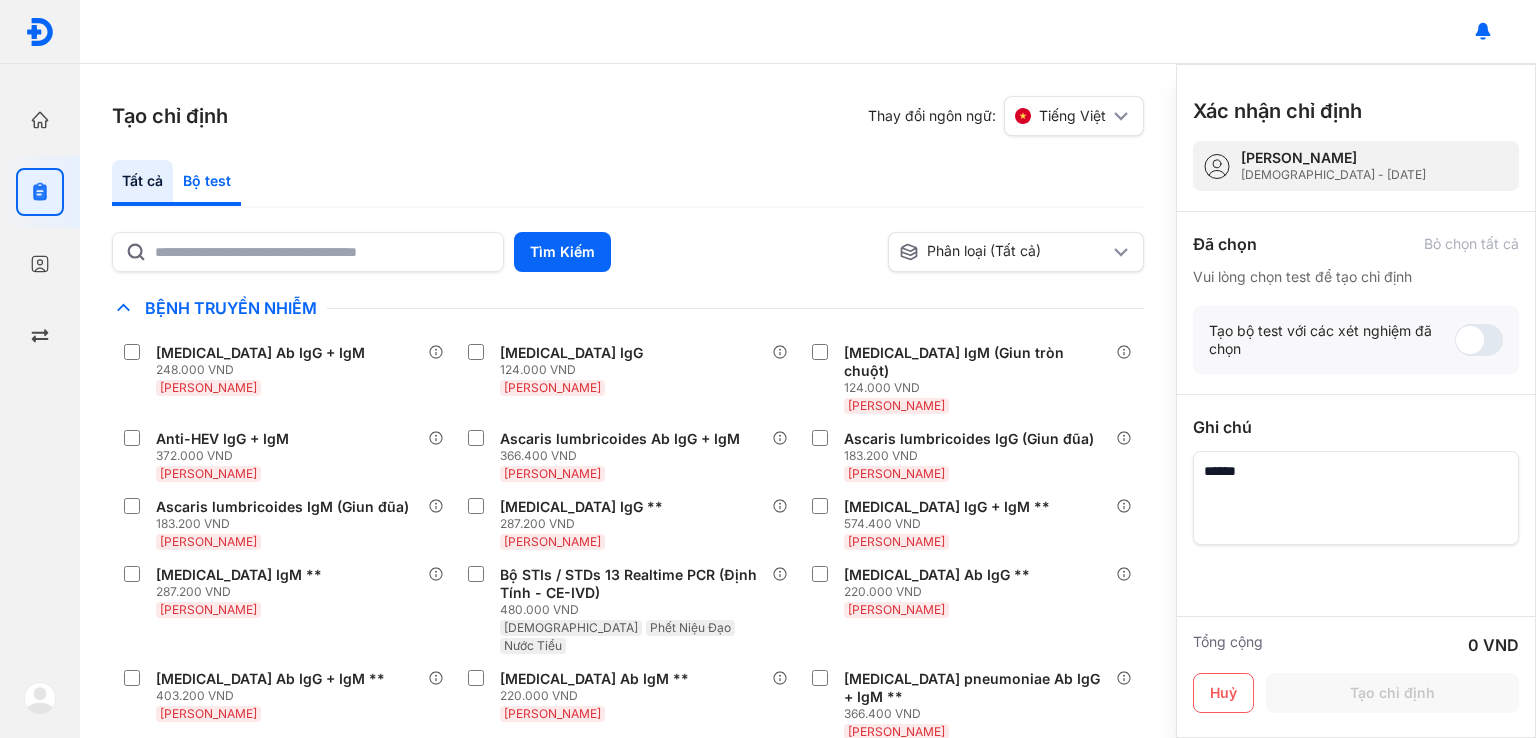 click on "Bộ test" 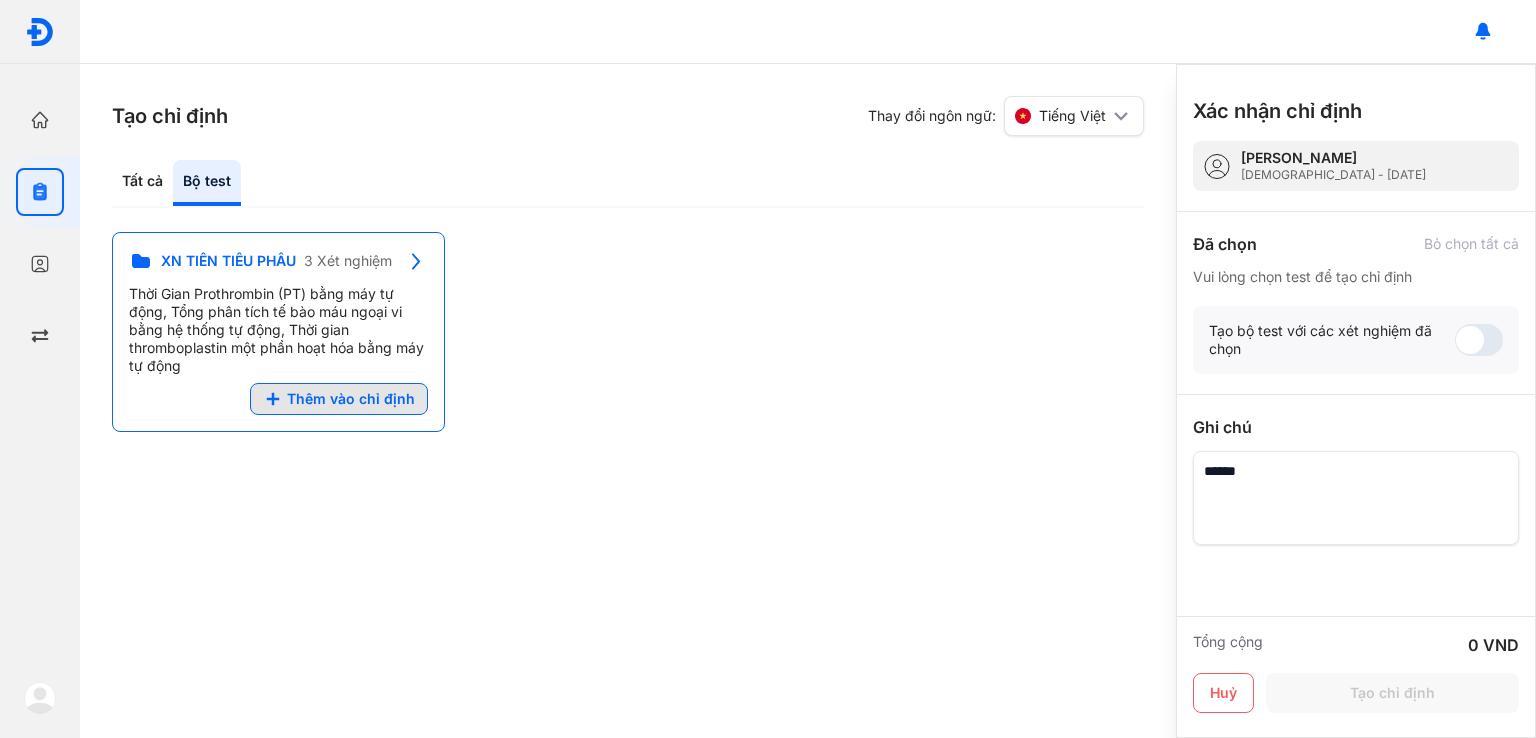 click on "Thêm vào chỉ định" 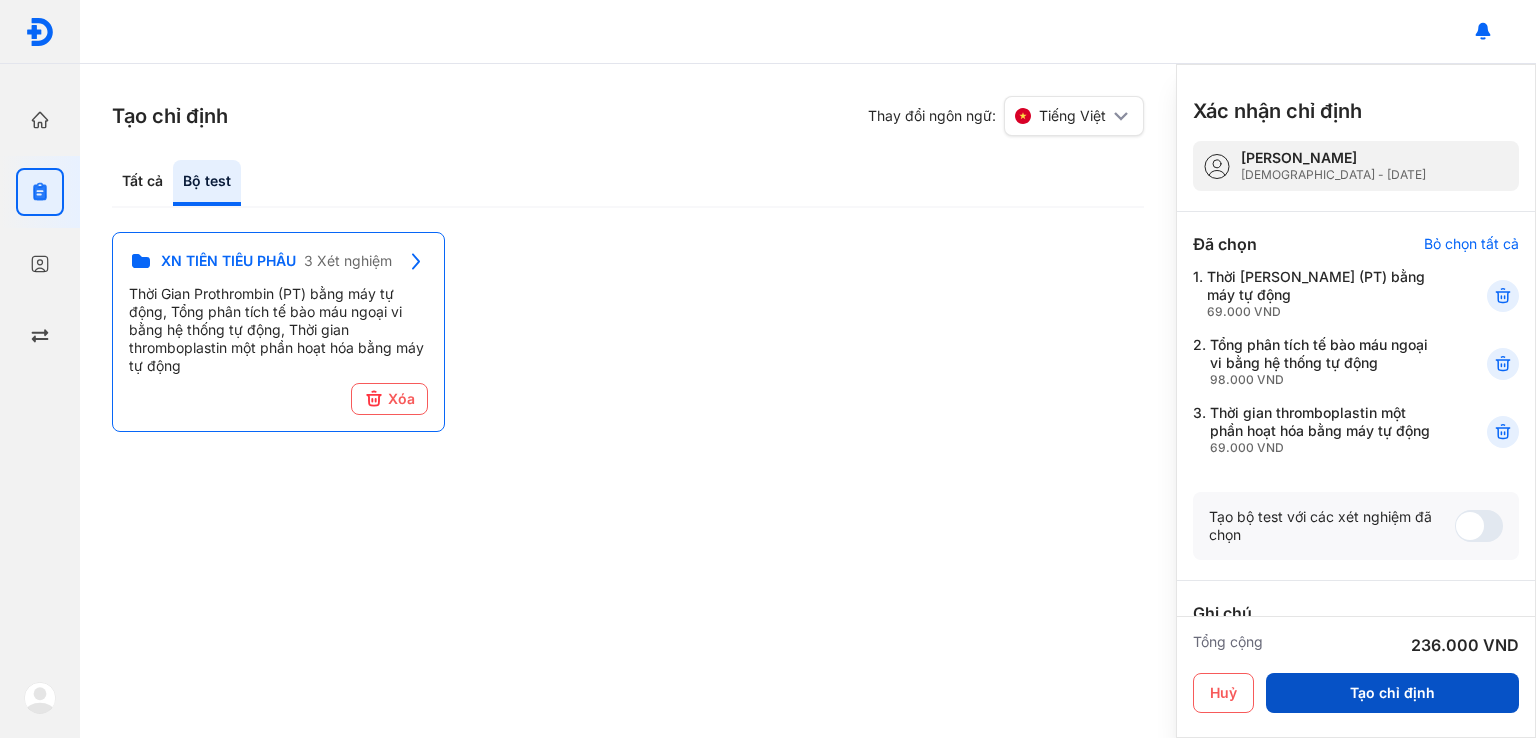 click on "Tạo chỉ định" at bounding box center [1392, 693] 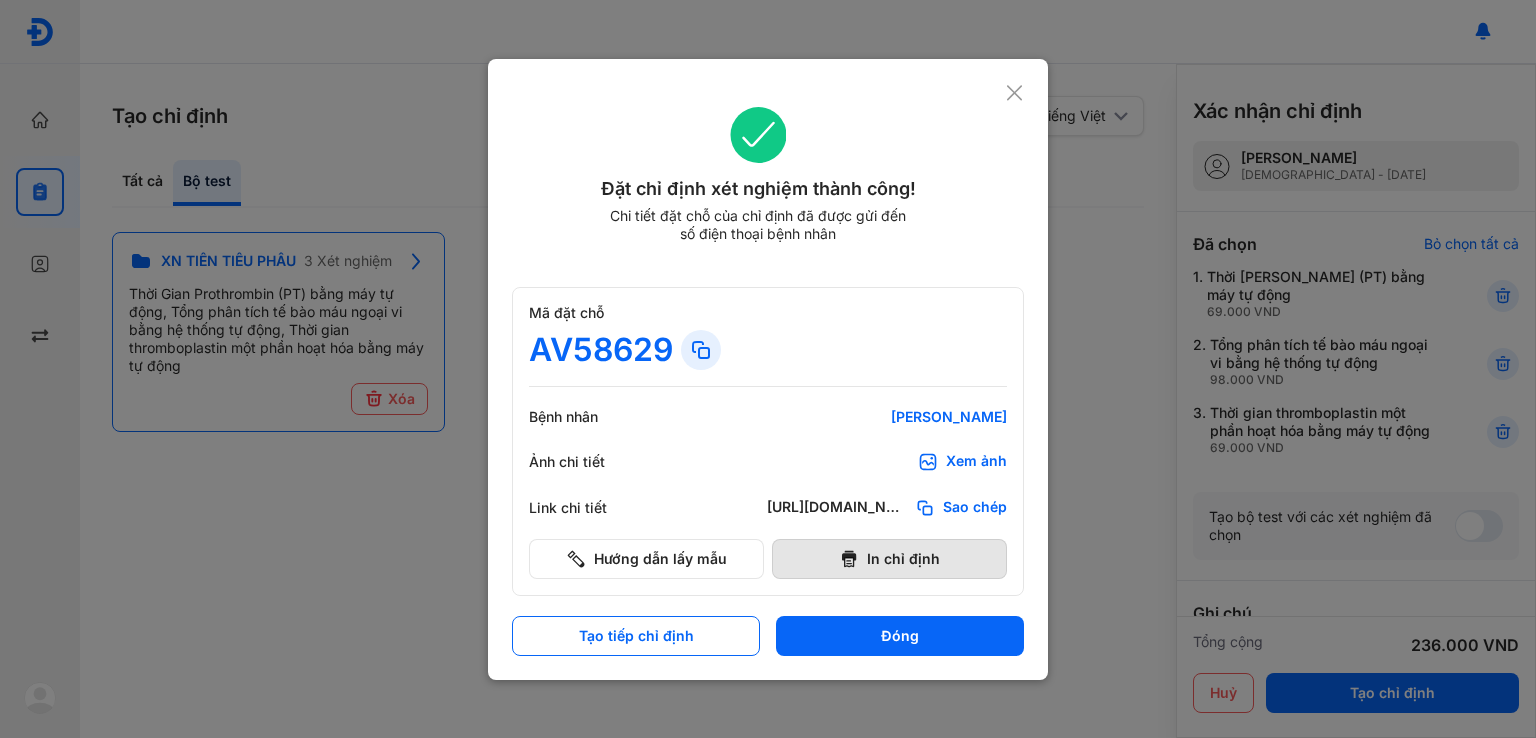 click on "In chỉ định" at bounding box center (889, 559) 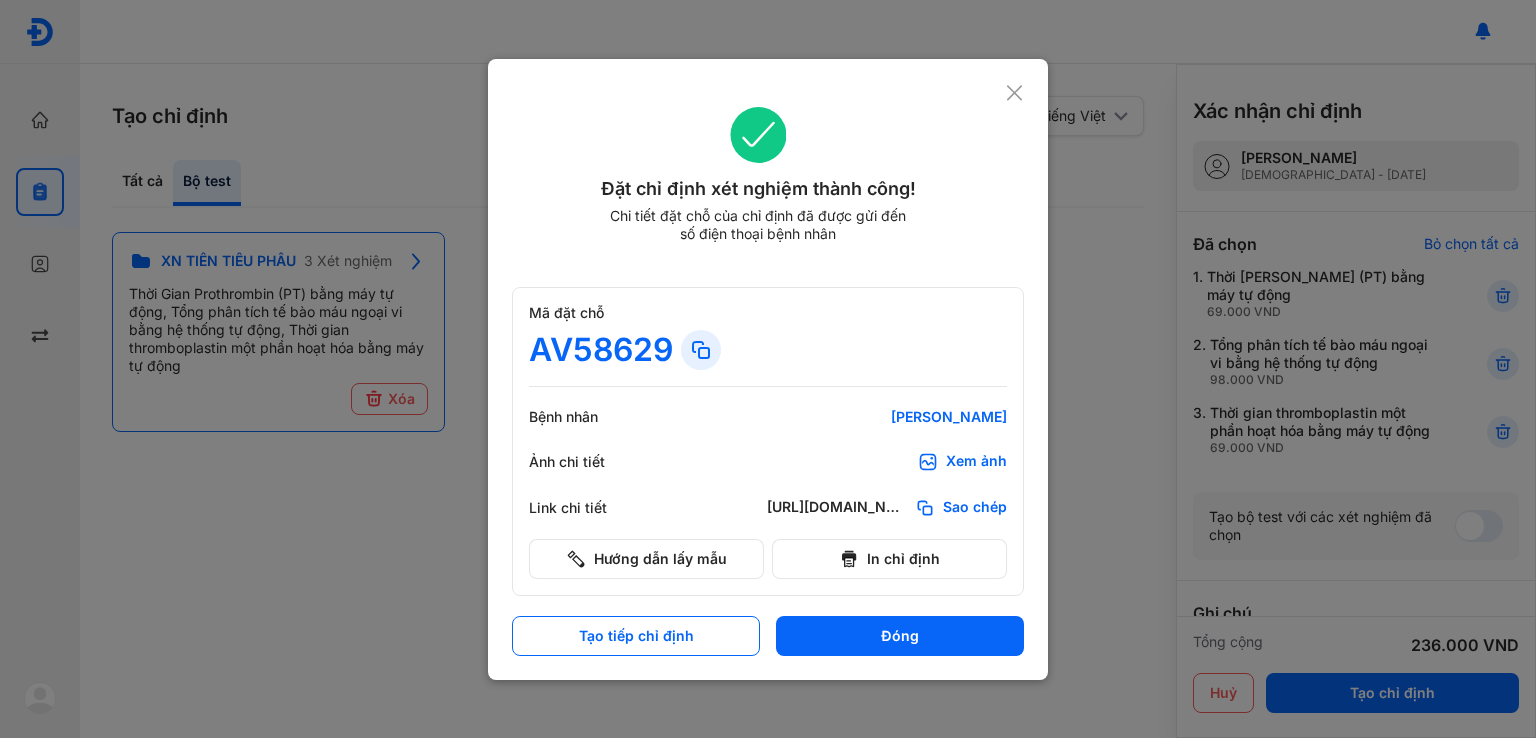 scroll, scrollTop: 0, scrollLeft: 0, axis: both 